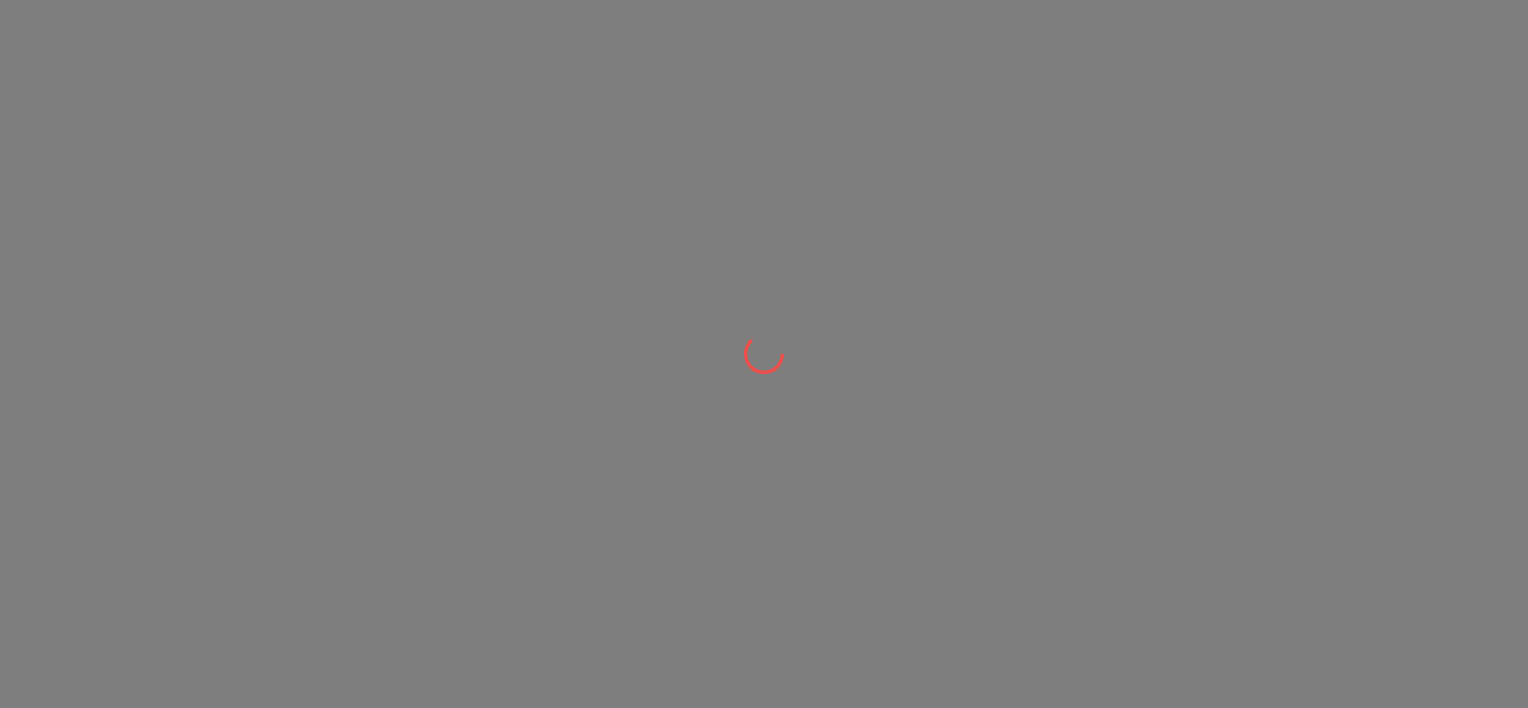scroll, scrollTop: 0, scrollLeft: 0, axis: both 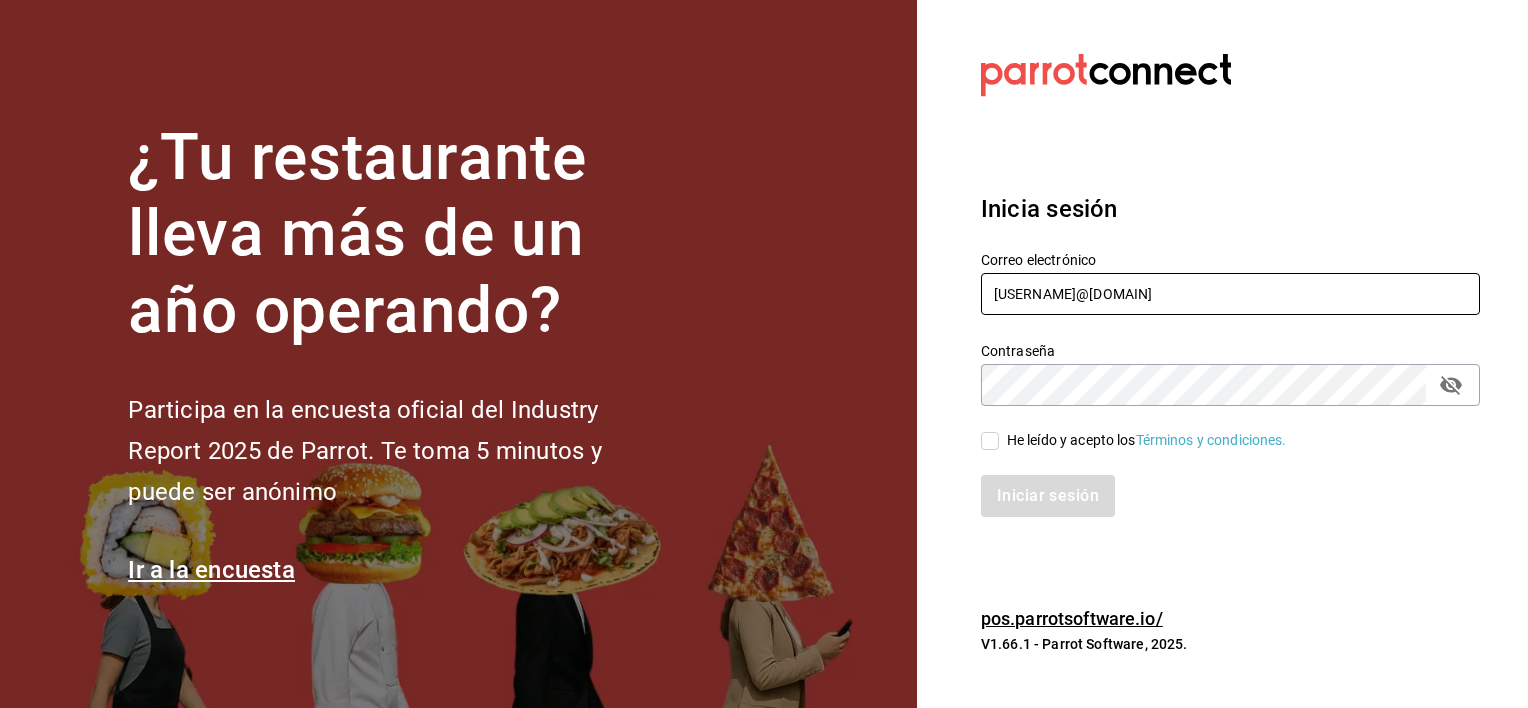 click on "josealejandrovillazavala@gmail.com" at bounding box center [1230, 294] 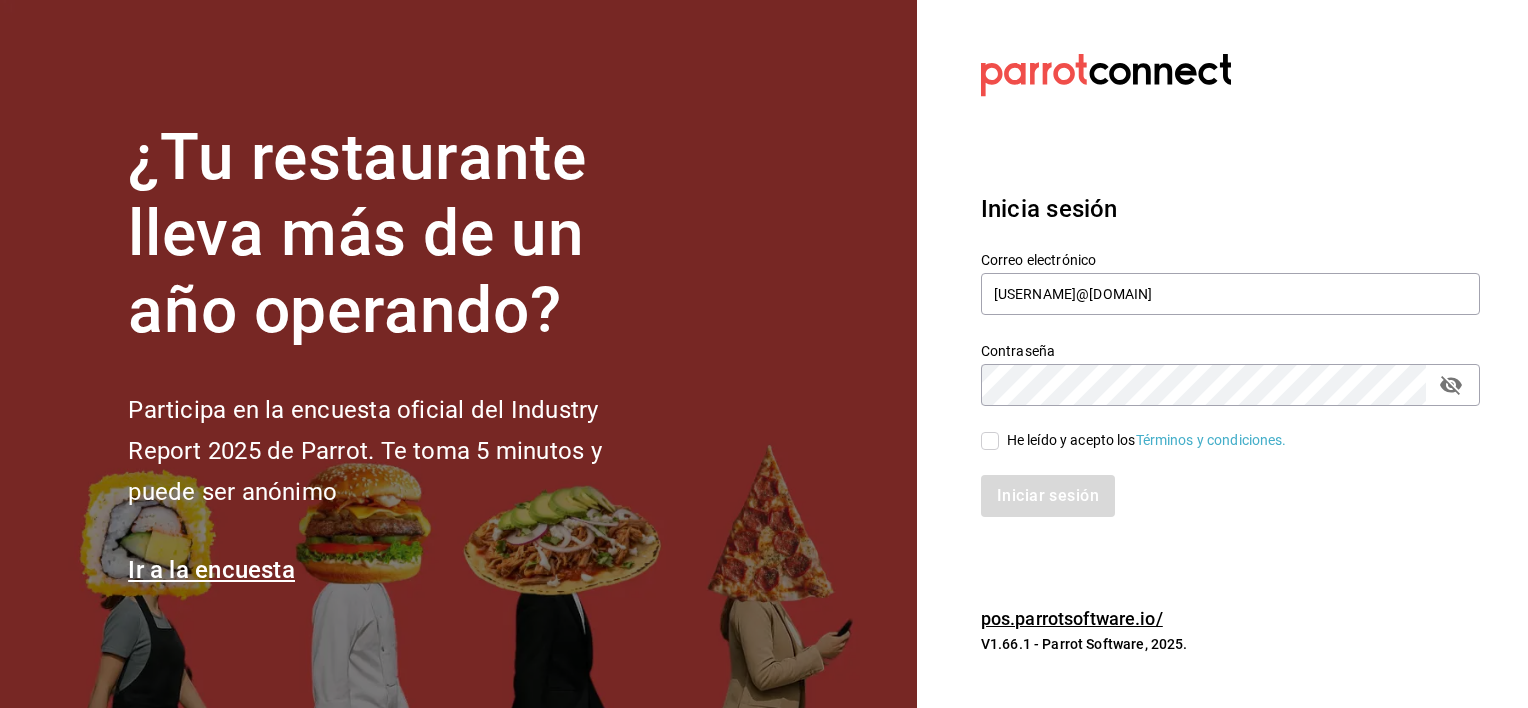 click on "He leído y acepto los  Términos y condiciones." at bounding box center (990, 441) 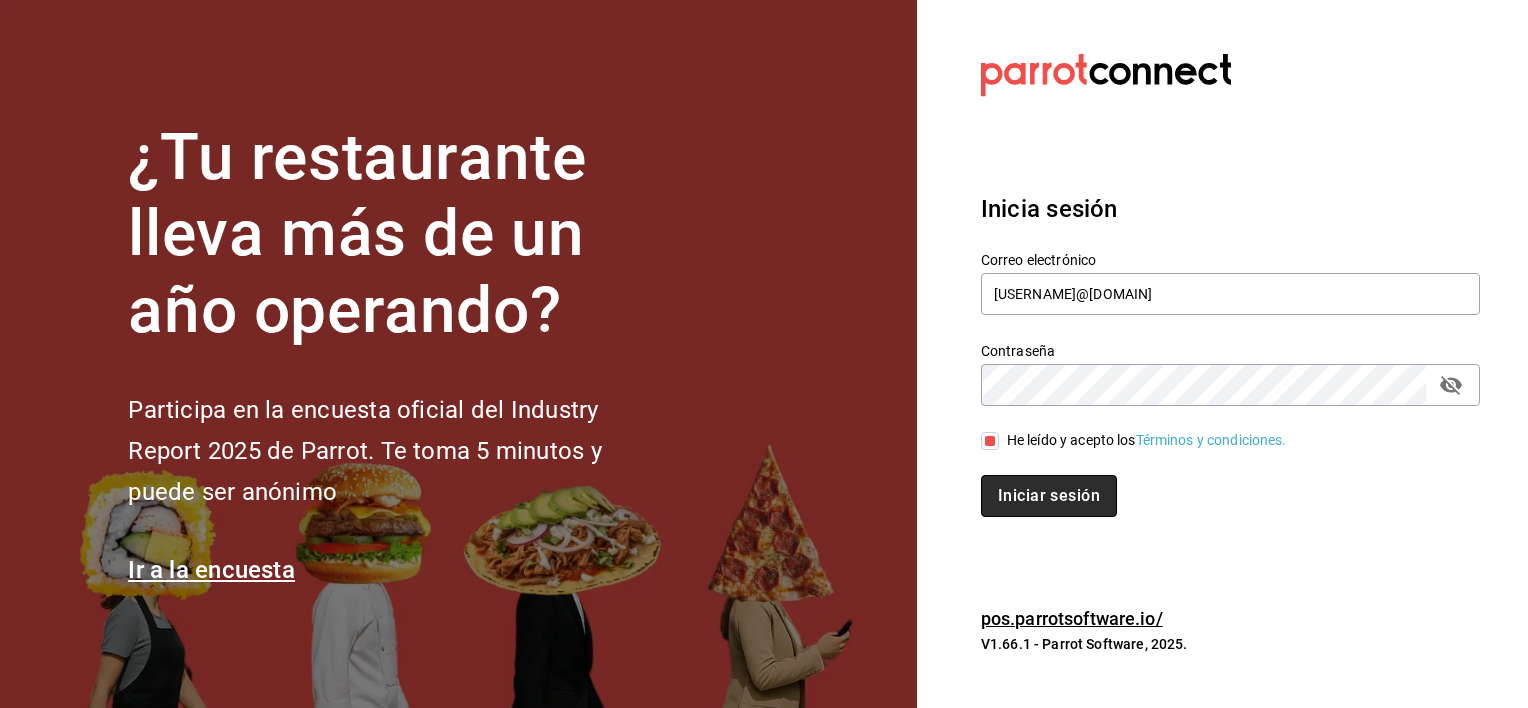 click on "Iniciar sesión" at bounding box center [1049, 496] 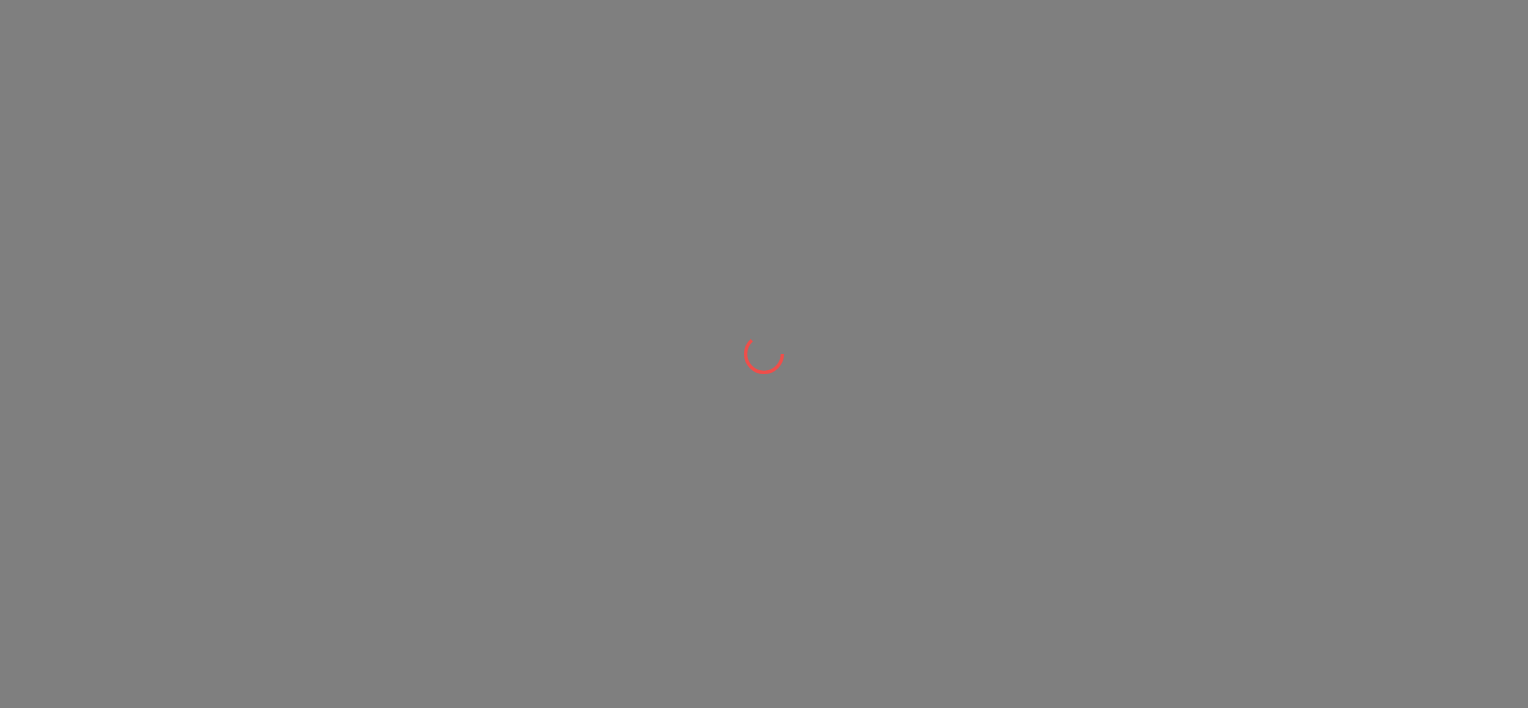 scroll, scrollTop: 0, scrollLeft: 0, axis: both 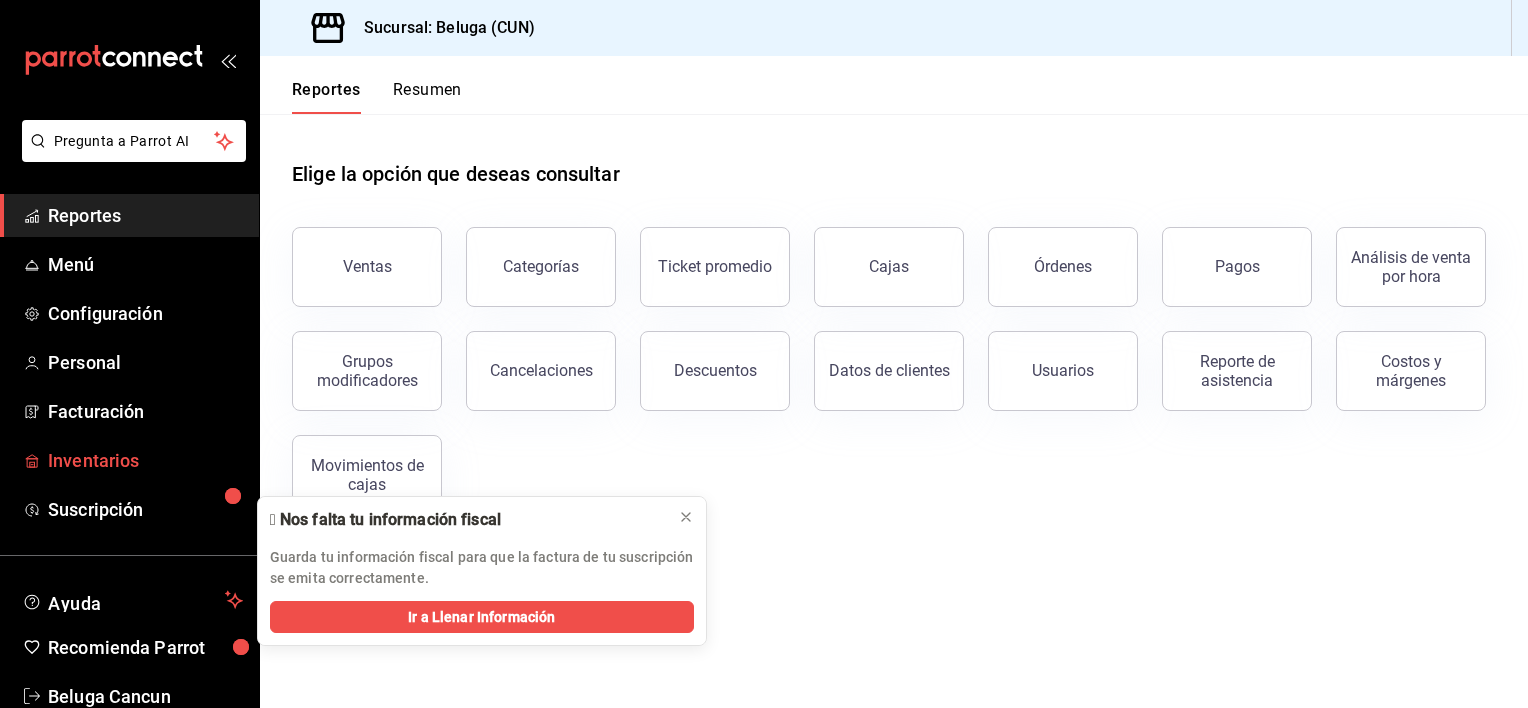 click on "Inventarios" at bounding box center [145, 460] 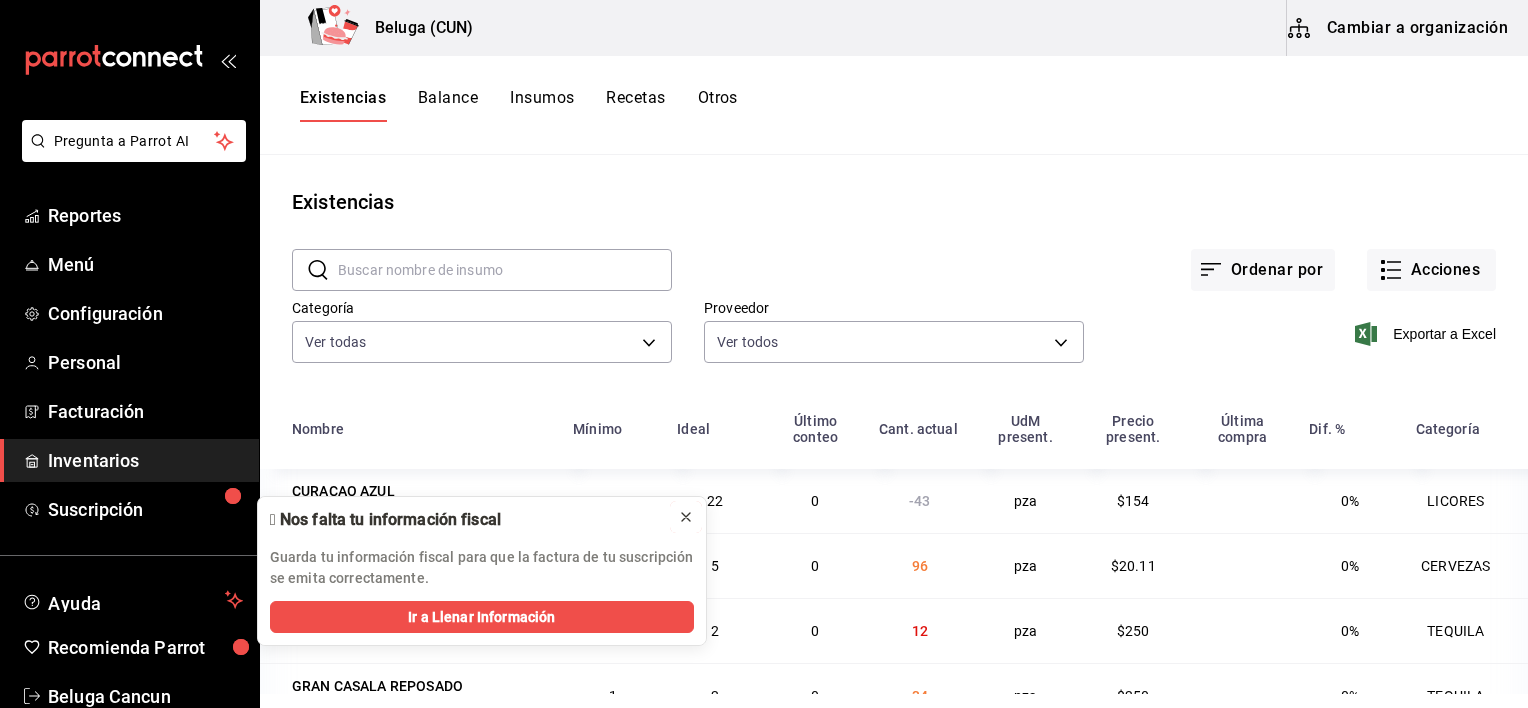 click 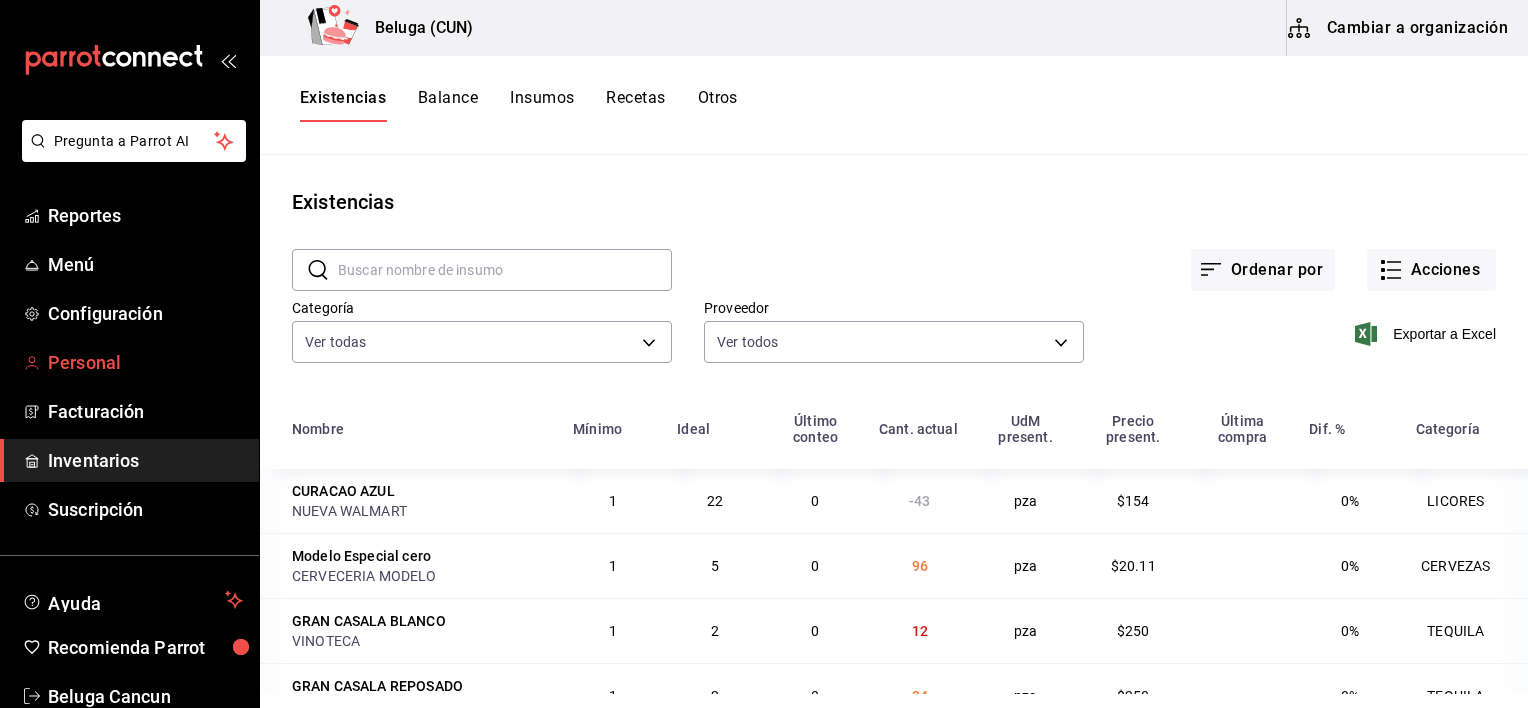 click on "Personal" at bounding box center [145, 362] 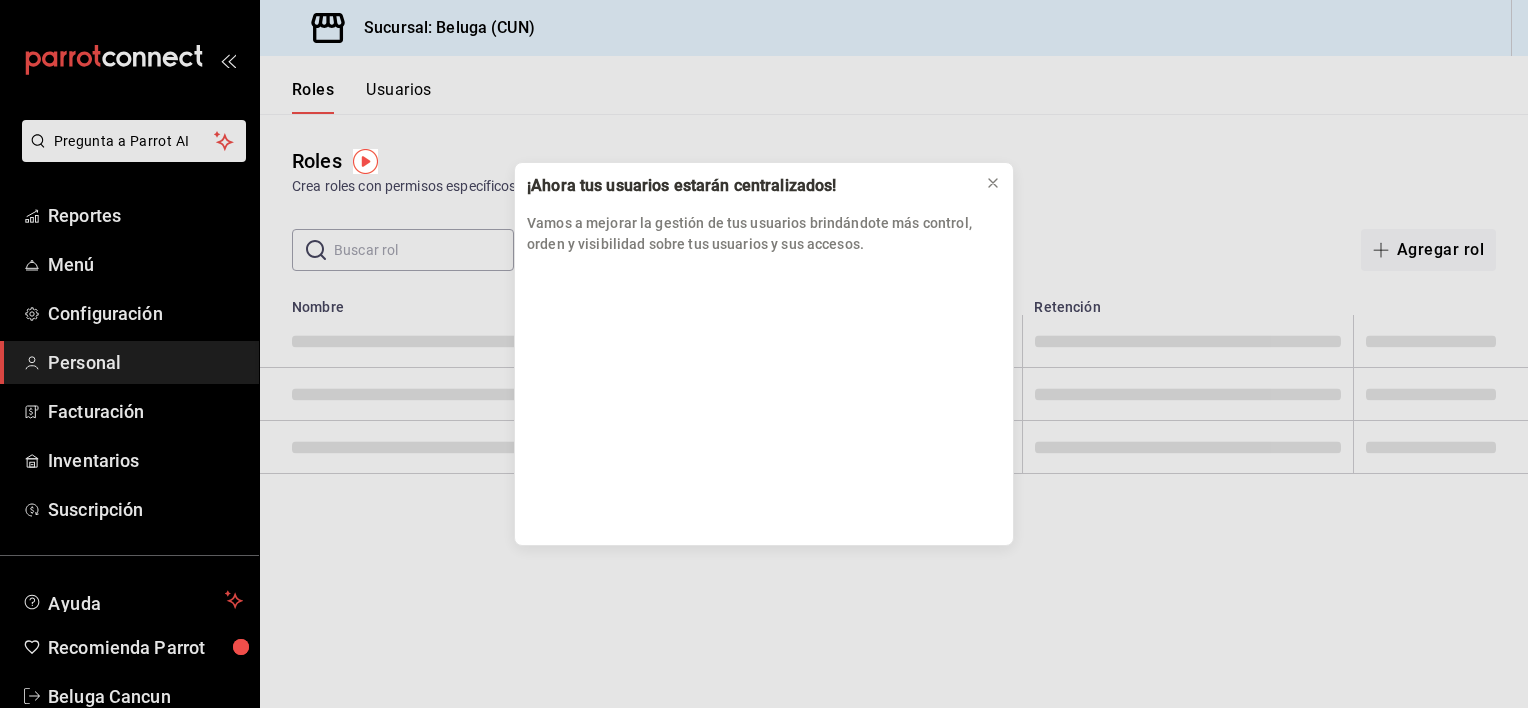 click on "¡Ahora tus usuarios estarán centralizados! Vamos a mejorar la gestión de tus usuarios brindándote más control, orden y visibilidad sobre tus usuarios y sus accesos." at bounding box center [764, 354] 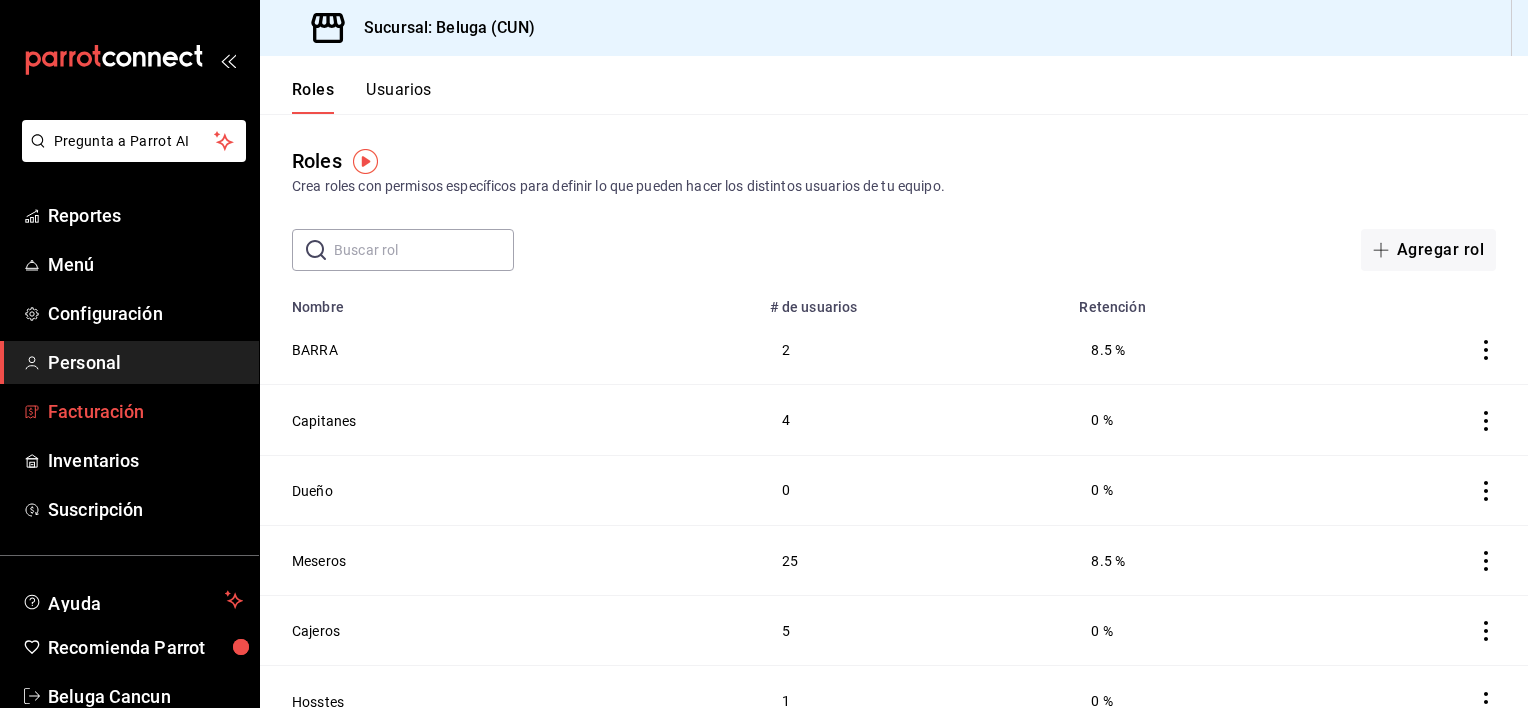 click on "Facturación" at bounding box center [145, 411] 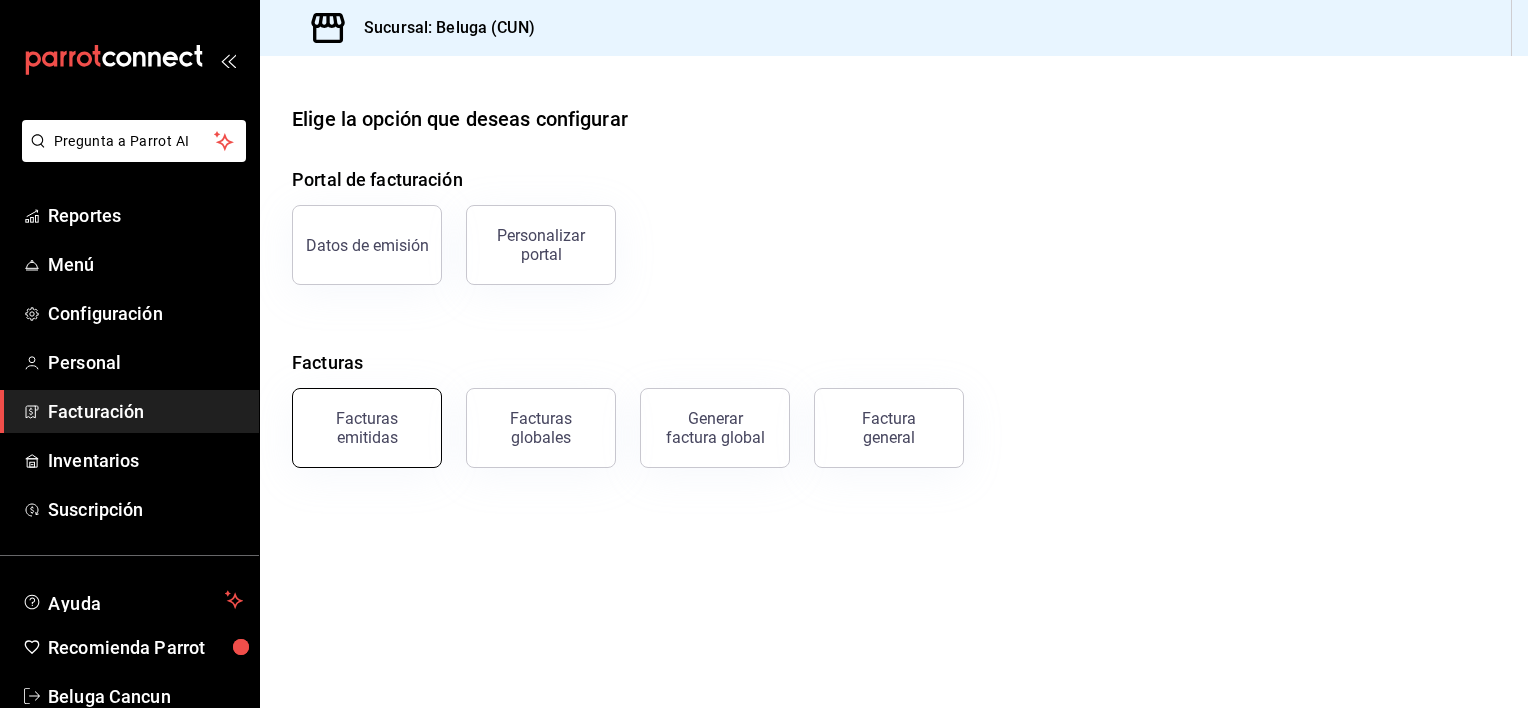 click on "Facturas emitidas" at bounding box center [367, 428] 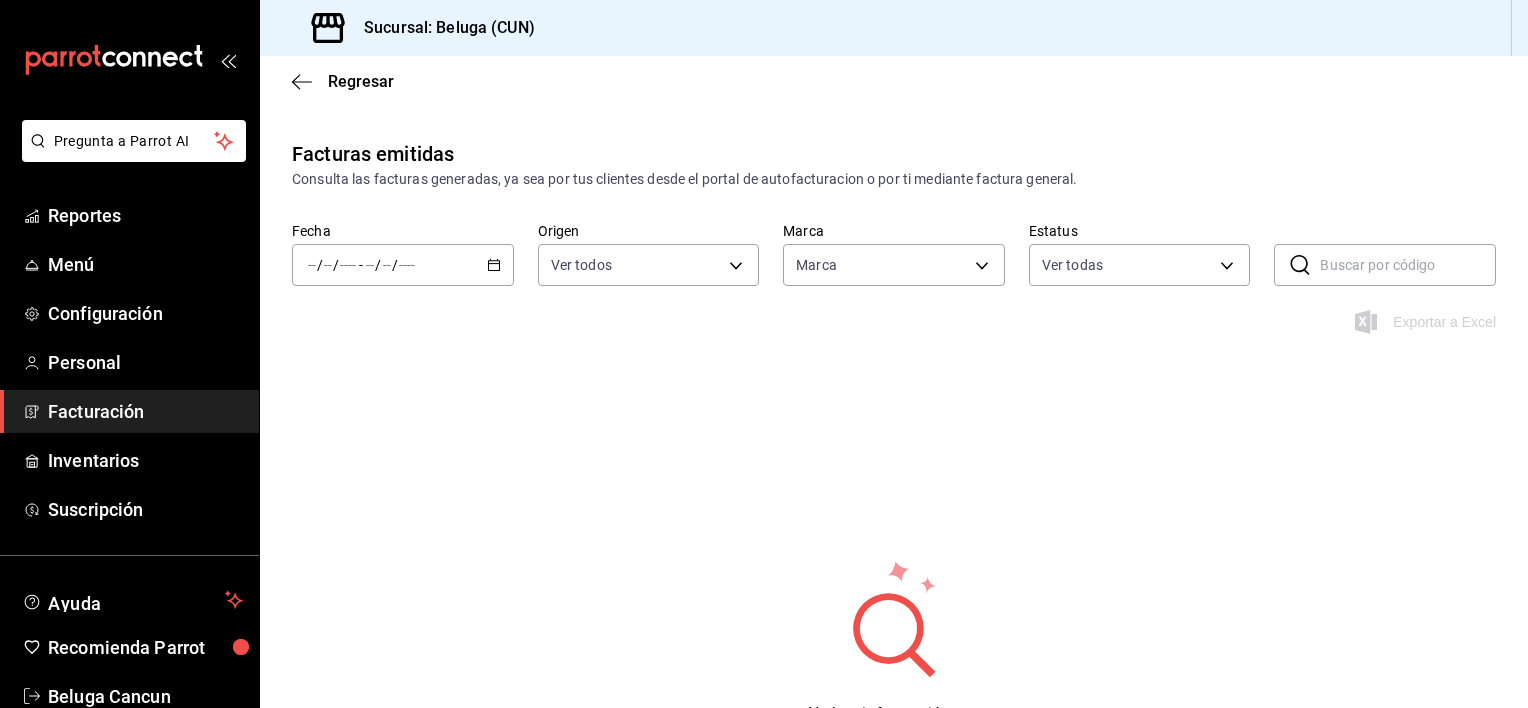 type on "90810656-3b3d-4791-b9ad-32ddd7495a71" 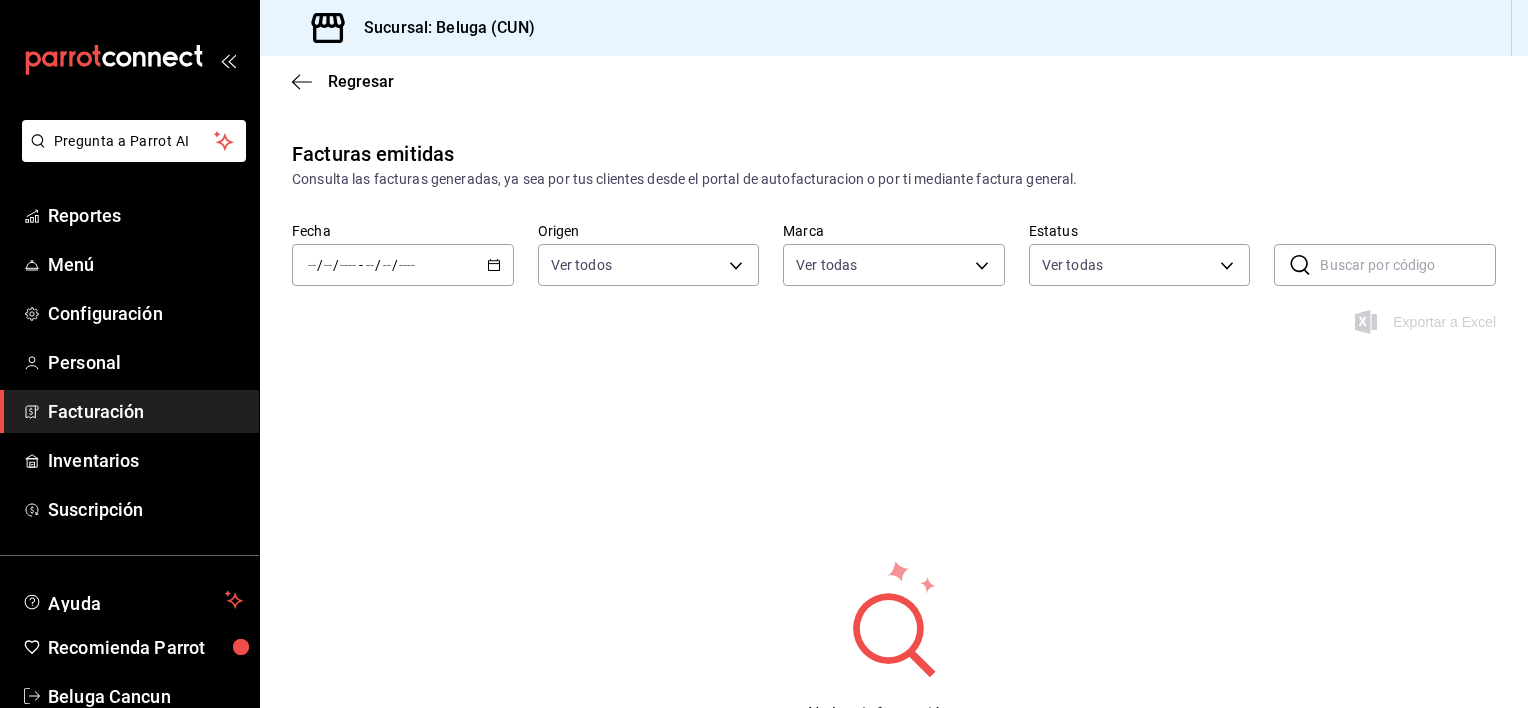 click on "/ / - / /" at bounding box center (403, 265) 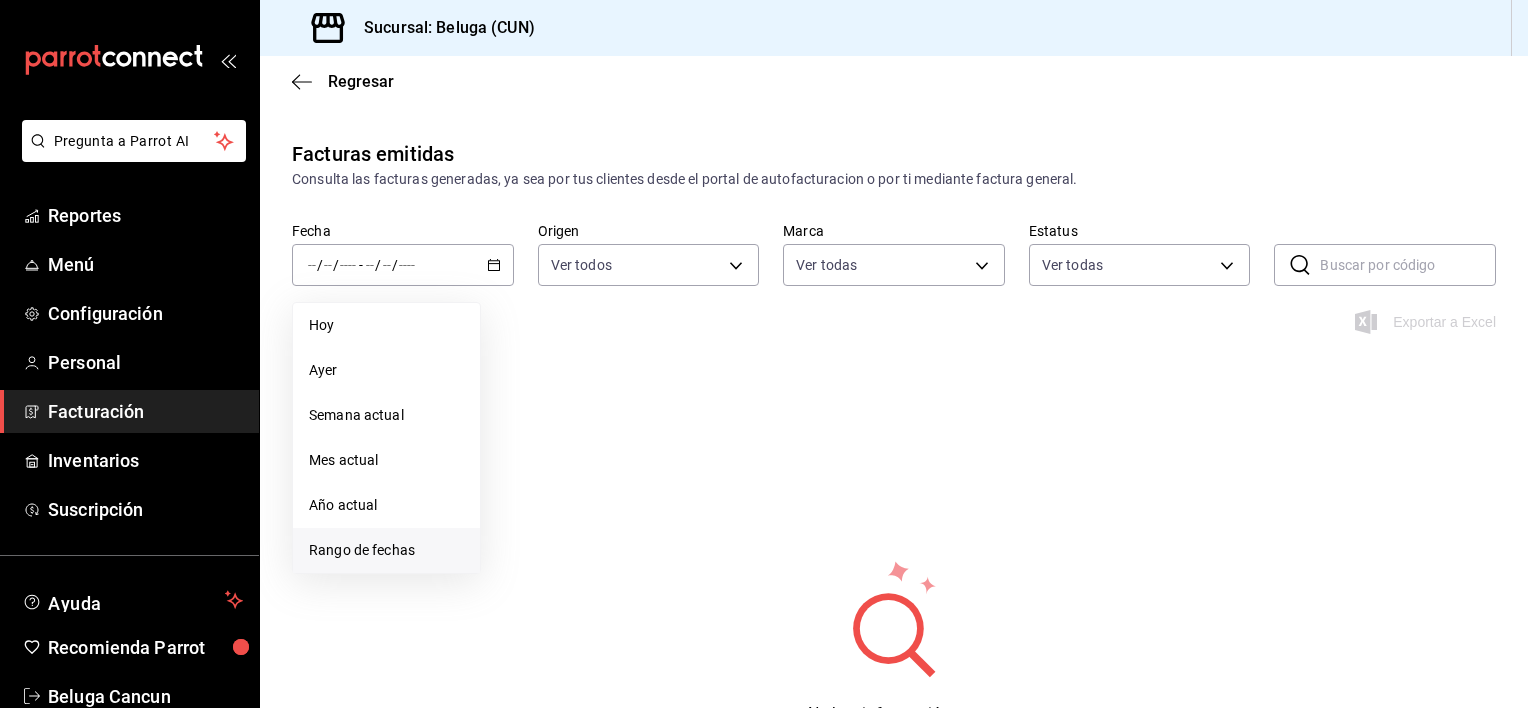 click on "Rango de fechas" at bounding box center (386, 550) 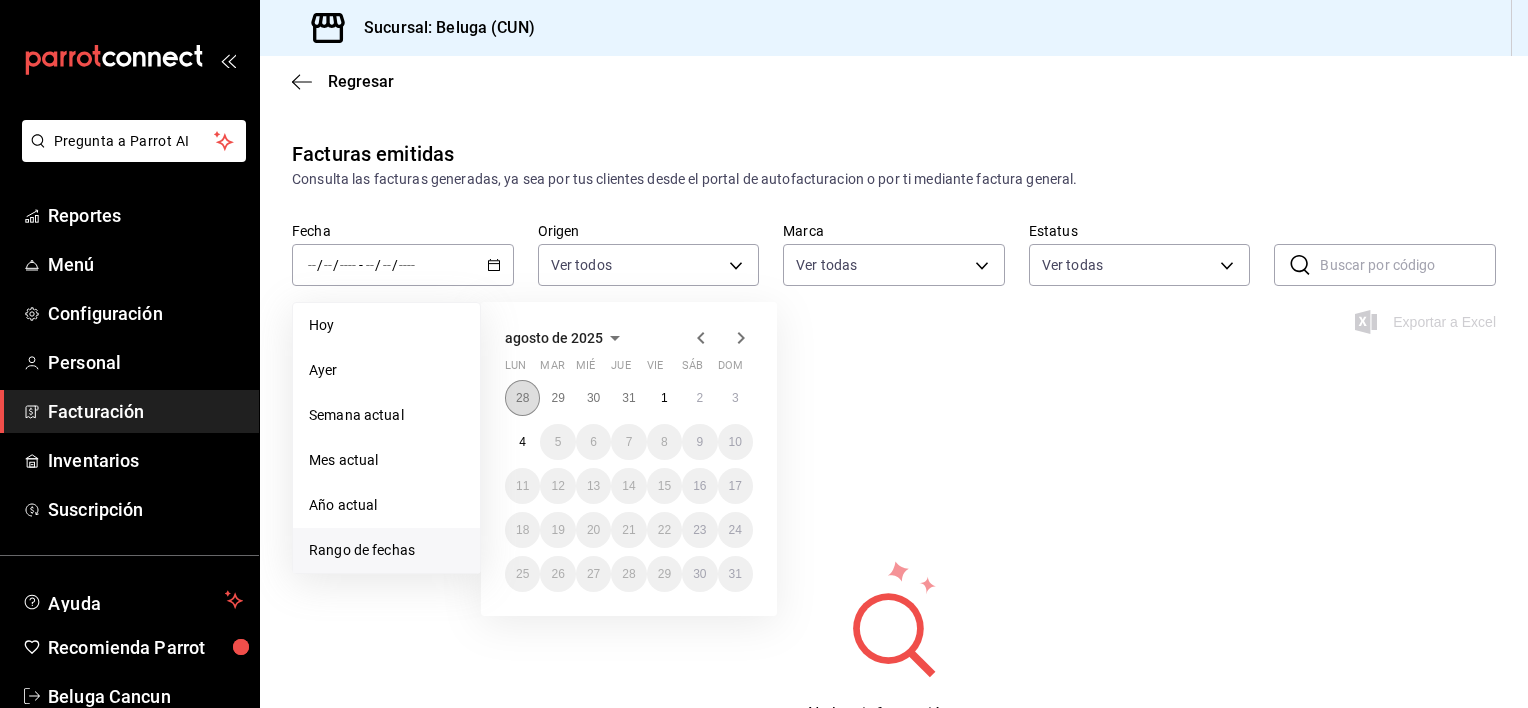 click on "28" at bounding box center (522, 398) 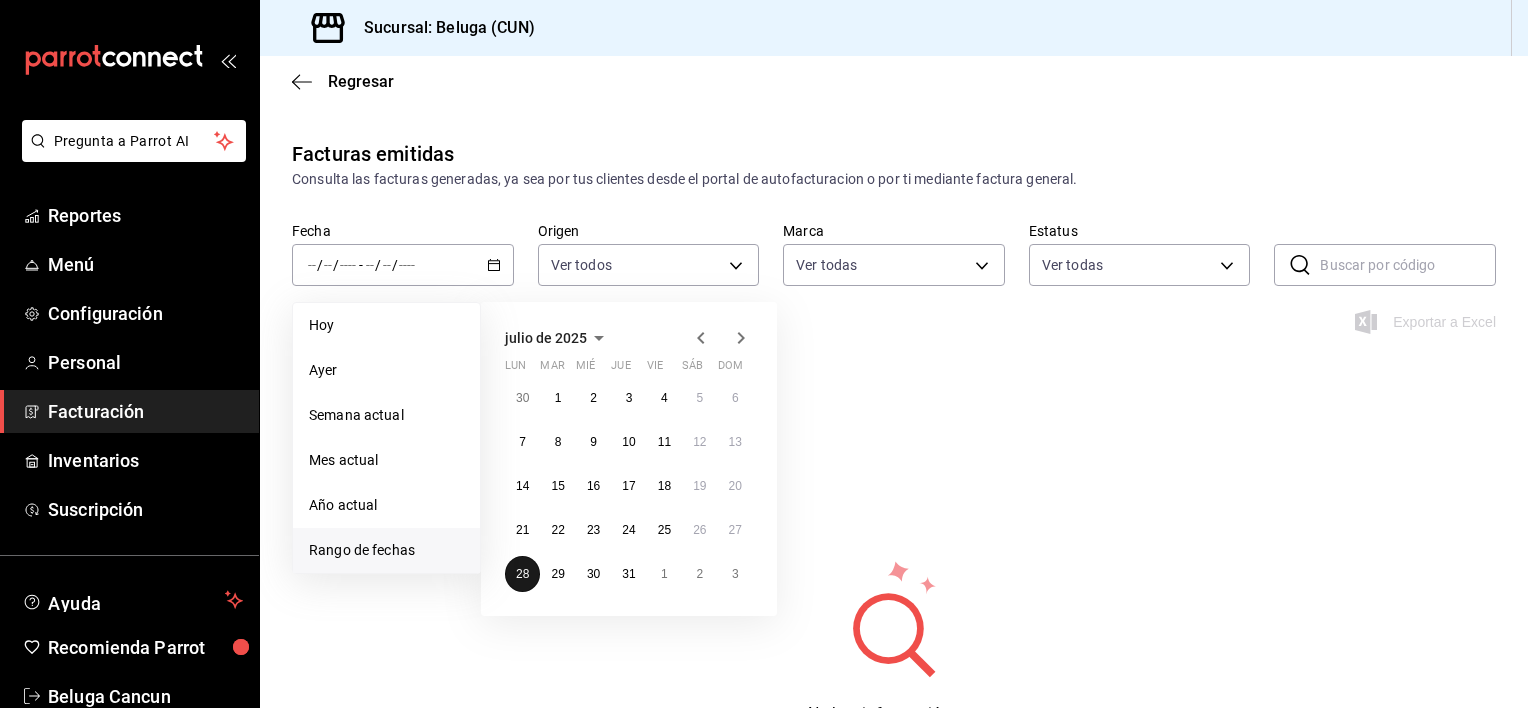 click on "28" at bounding box center (522, 574) 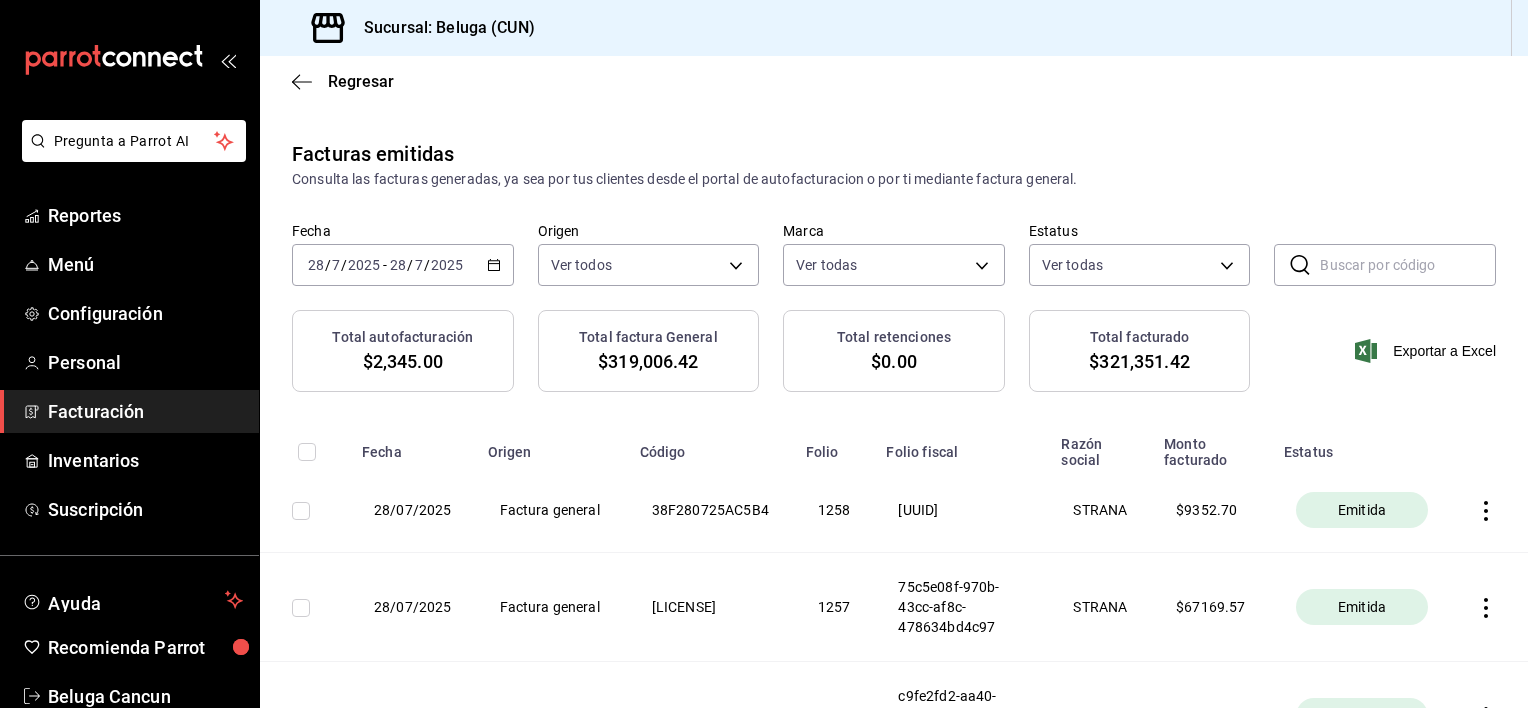 click 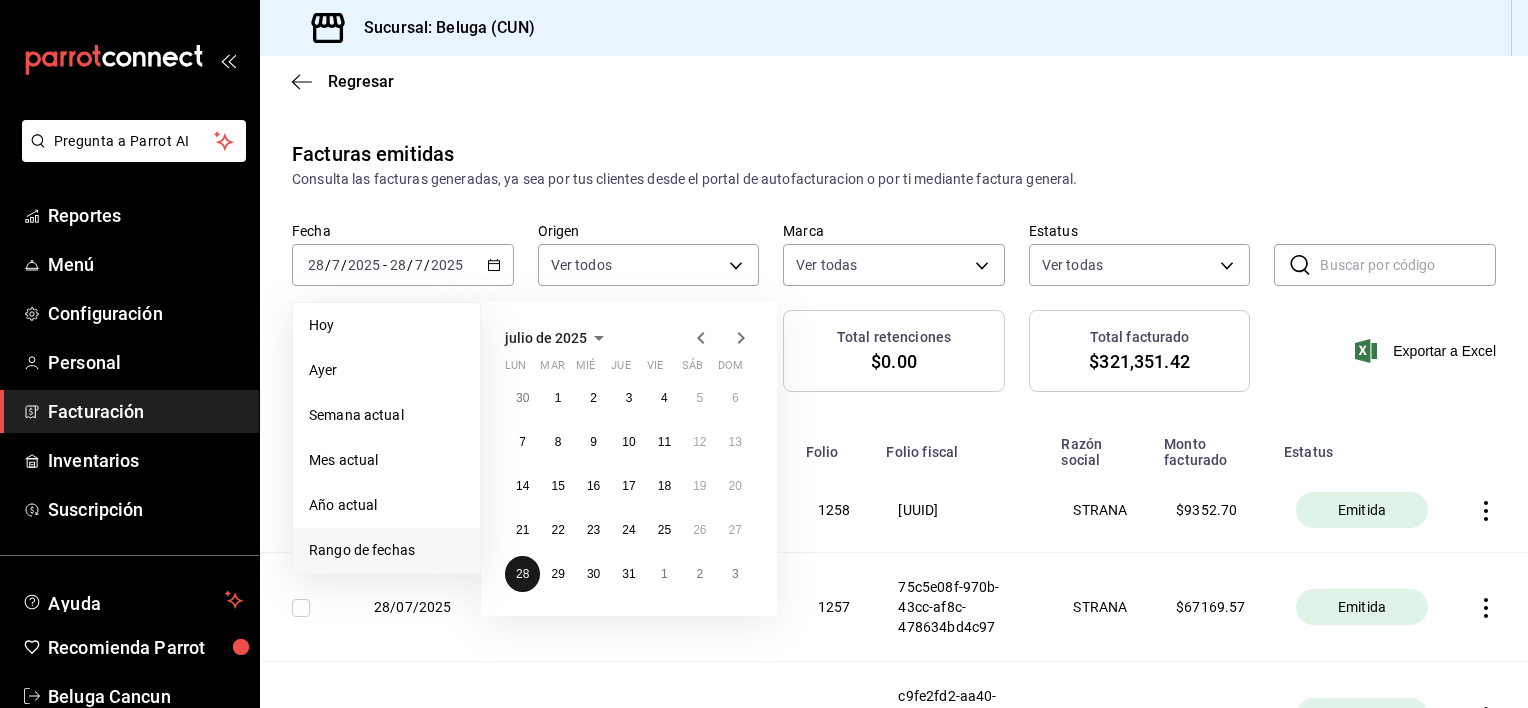 click on "28" at bounding box center (522, 574) 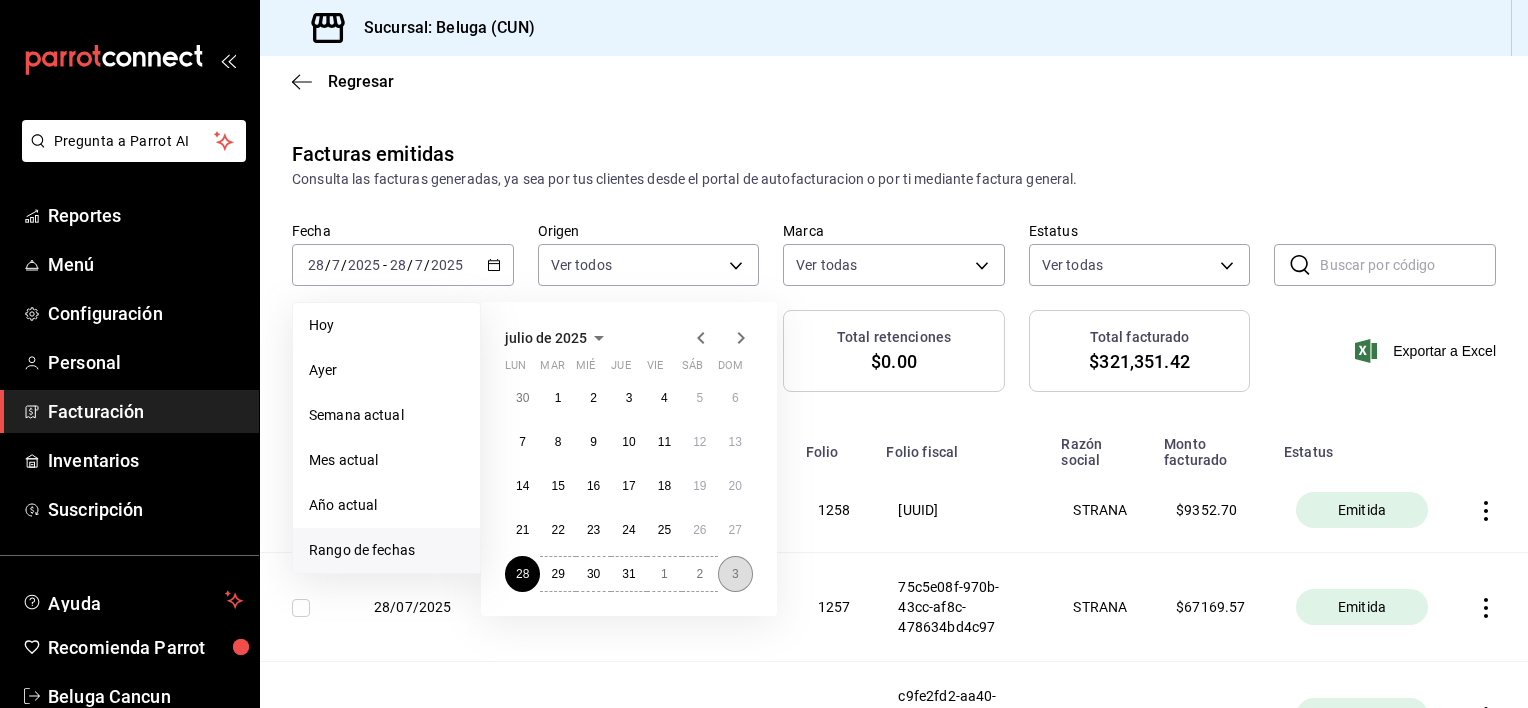 click on "3" at bounding box center (735, 574) 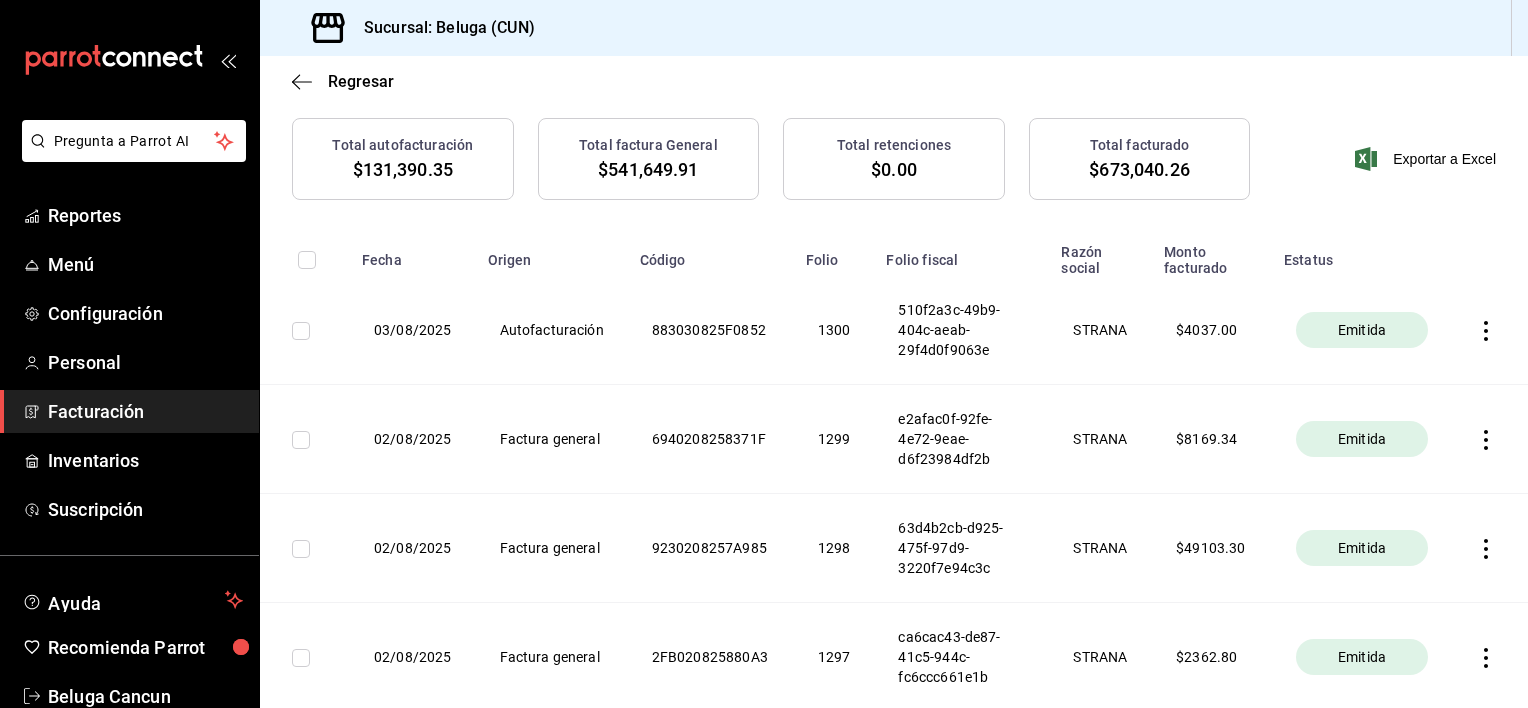 scroll, scrollTop: 200, scrollLeft: 0, axis: vertical 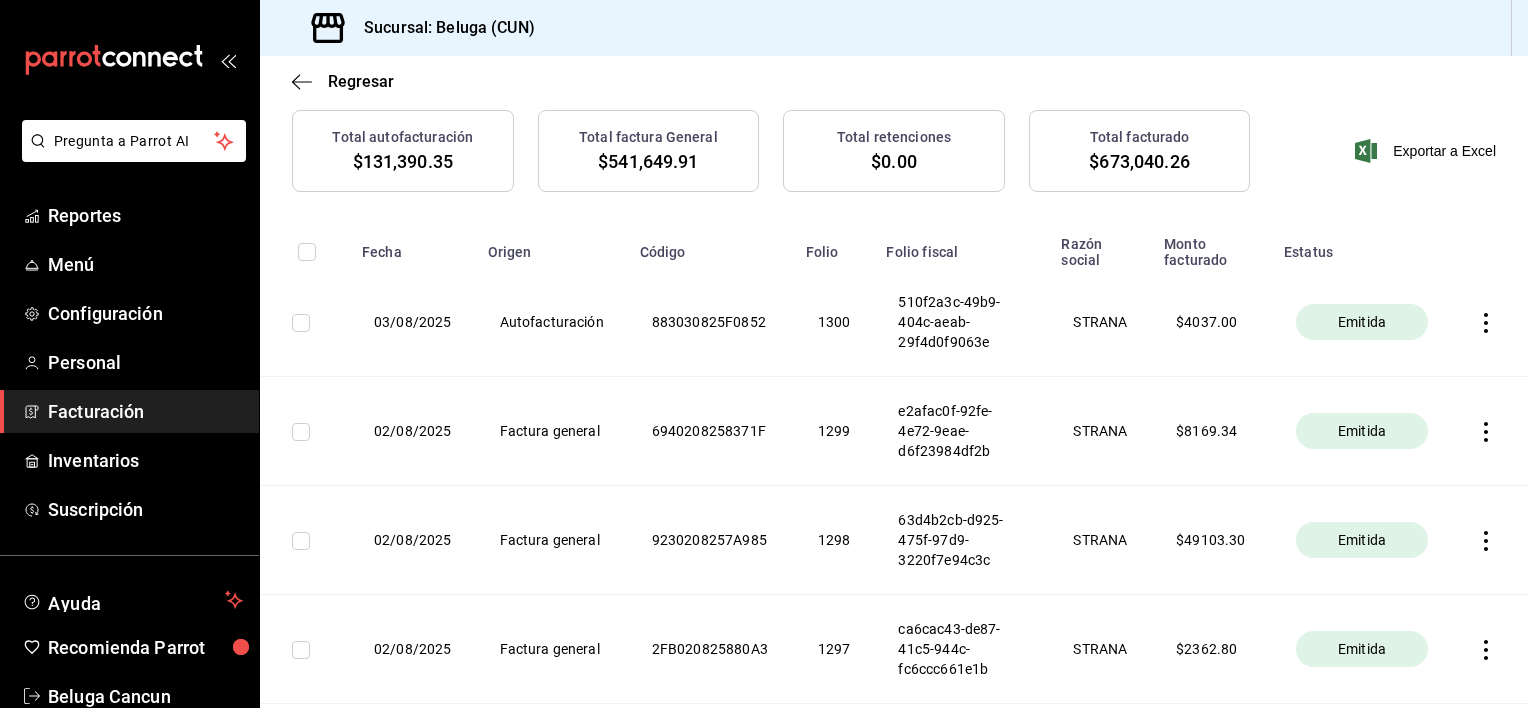 click at bounding box center [1490, 322] 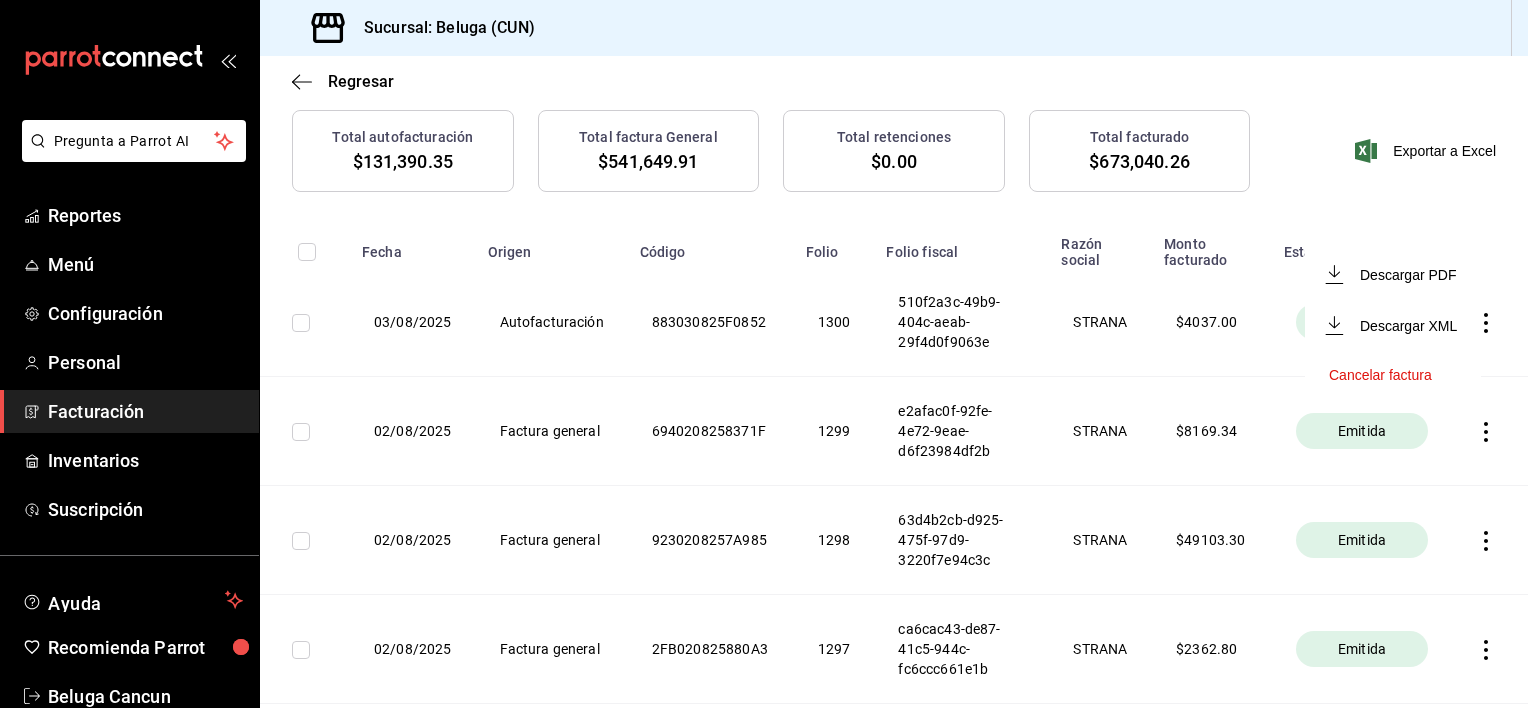 click on "Descargar PDF" at bounding box center (1393, 274) 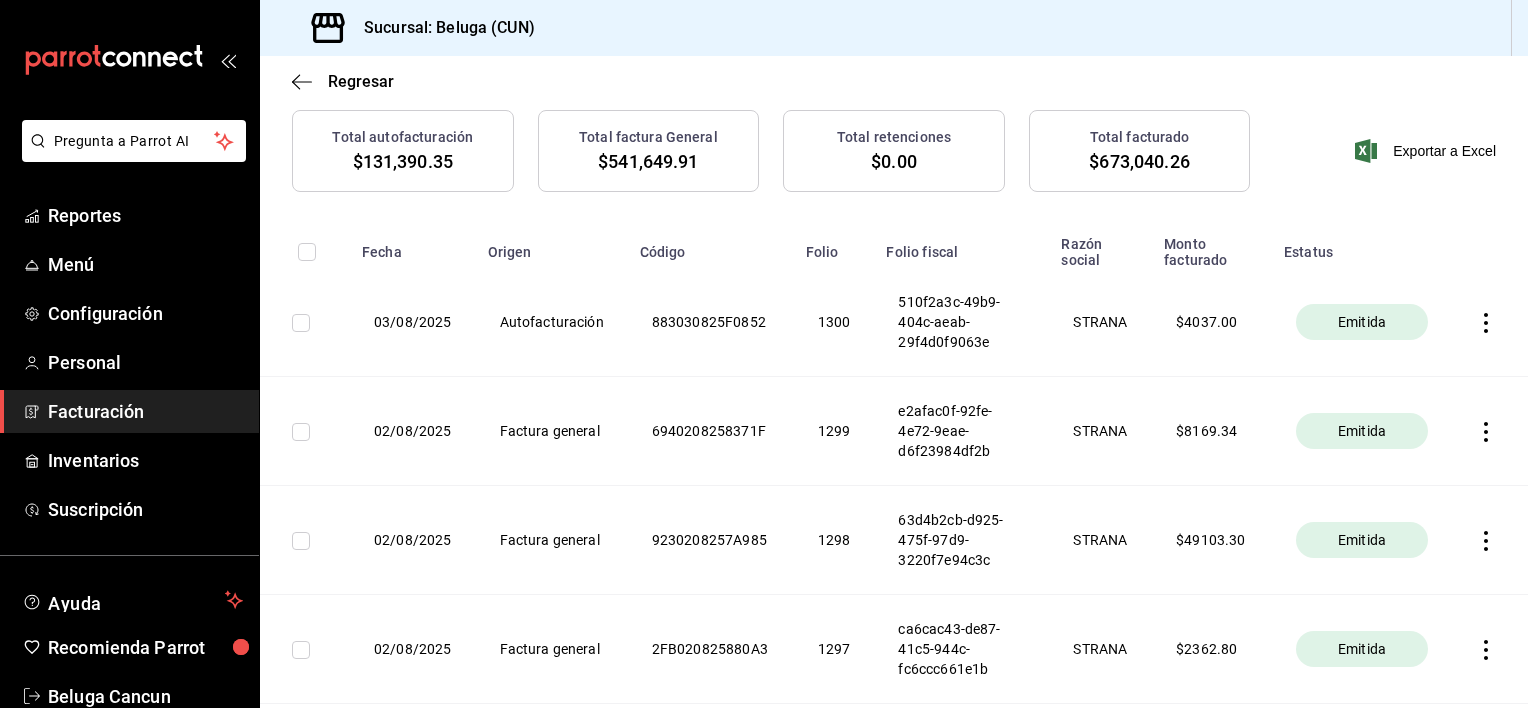 click 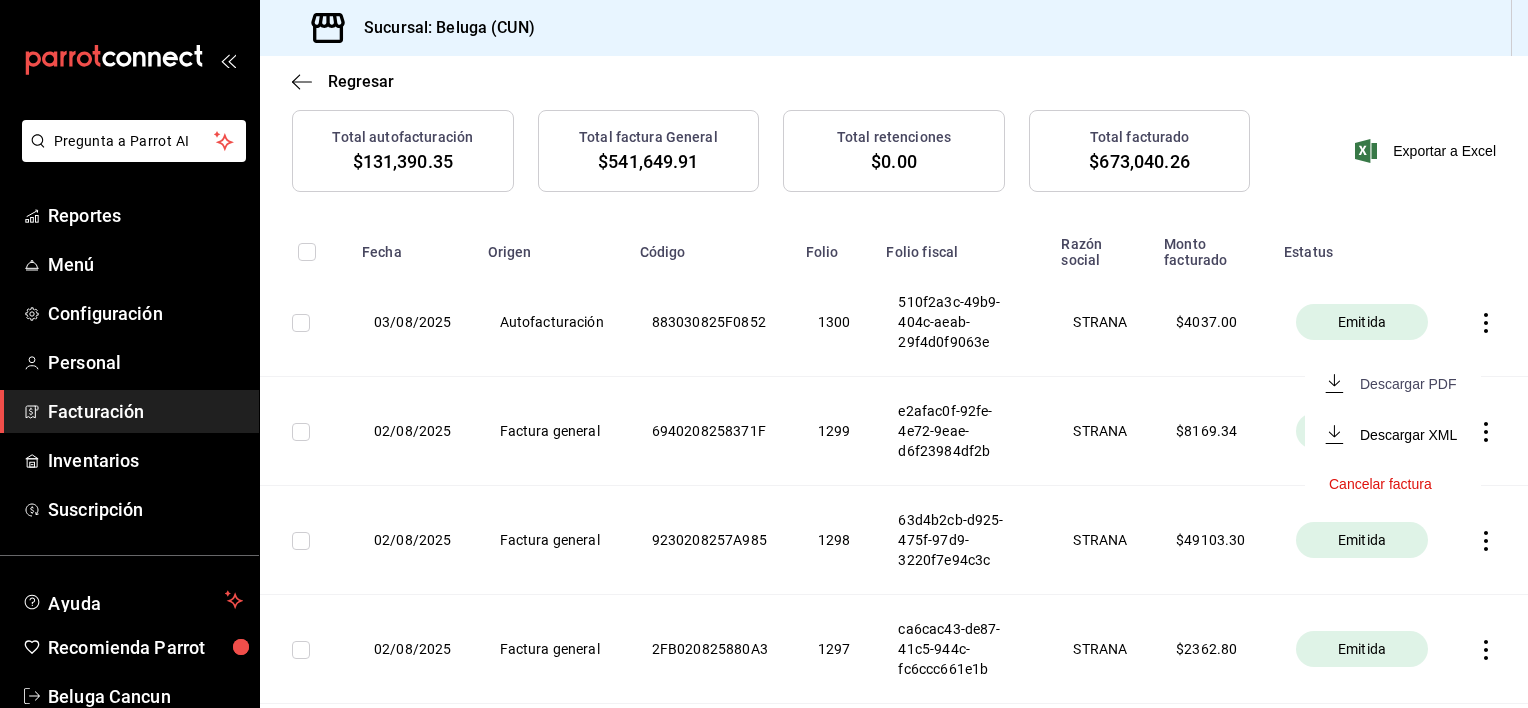 click on "Descargar PDF" at bounding box center [1408, 384] 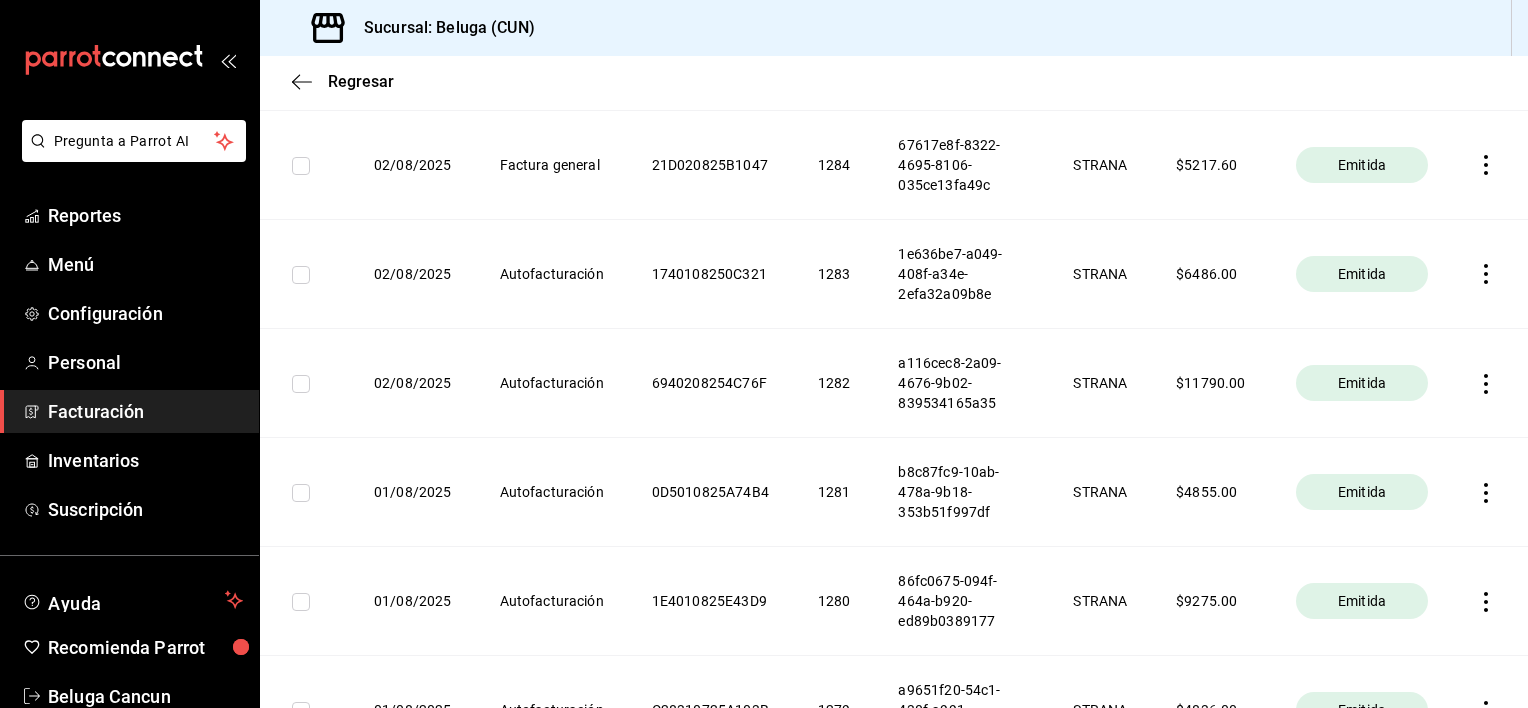 scroll, scrollTop: 2200, scrollLeft: 0, axis: vertical 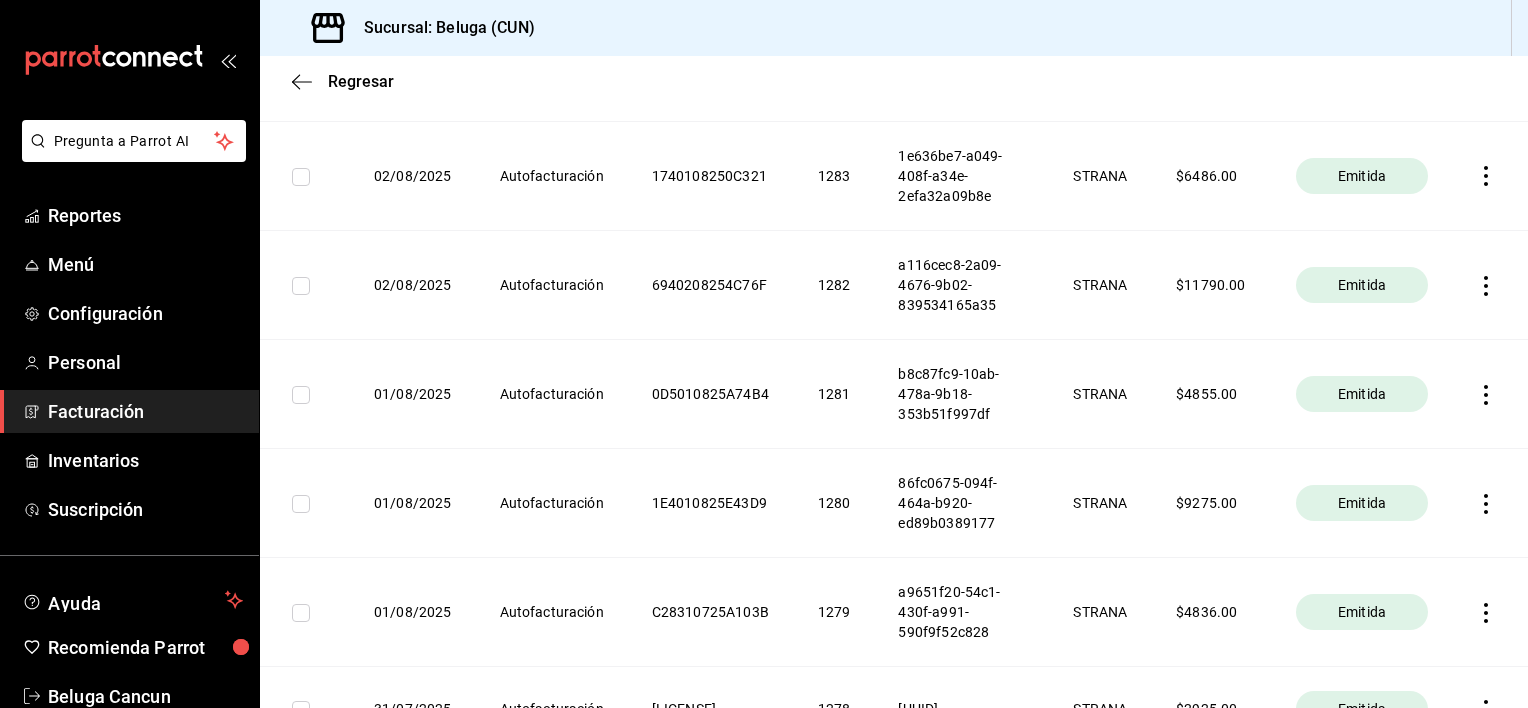 click 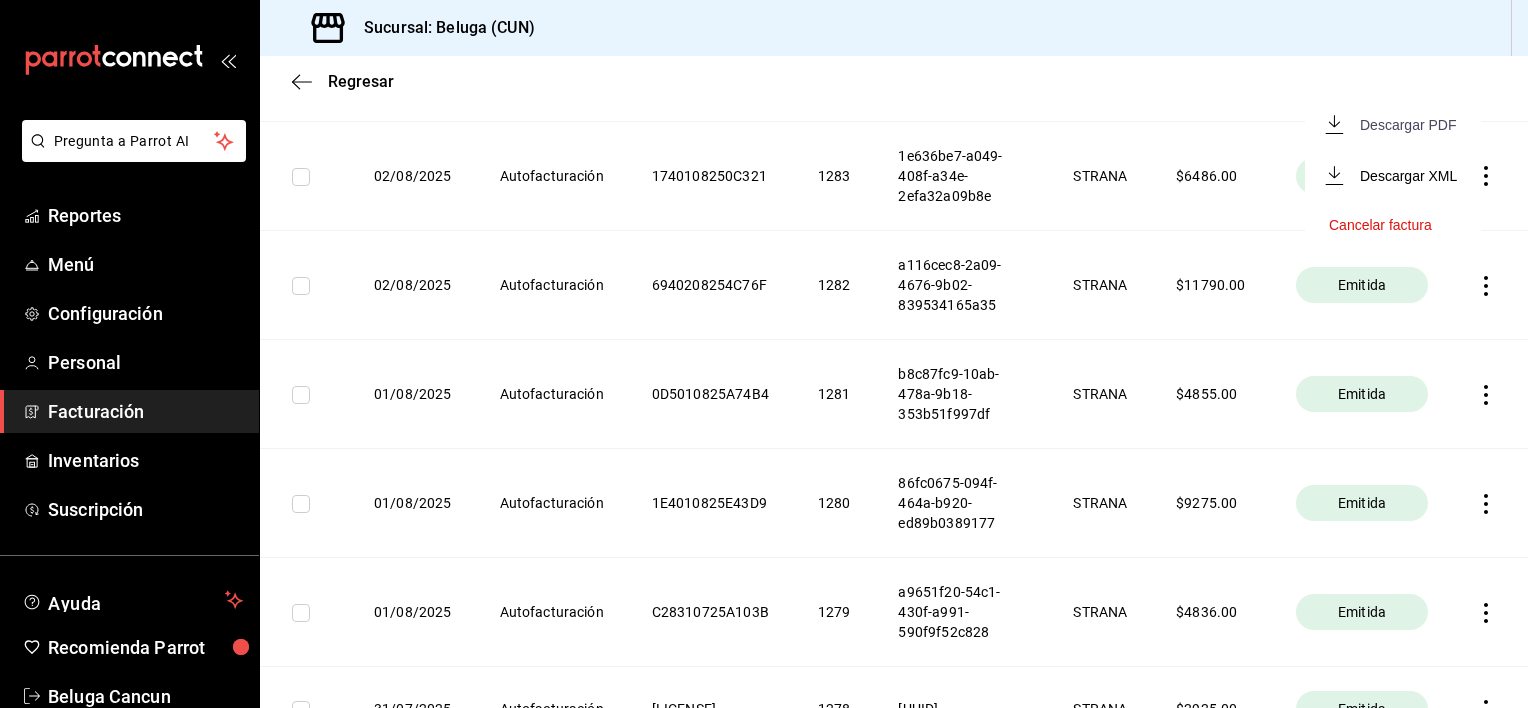 click on "Descargar PDF" at bounding box center [1408, 125] 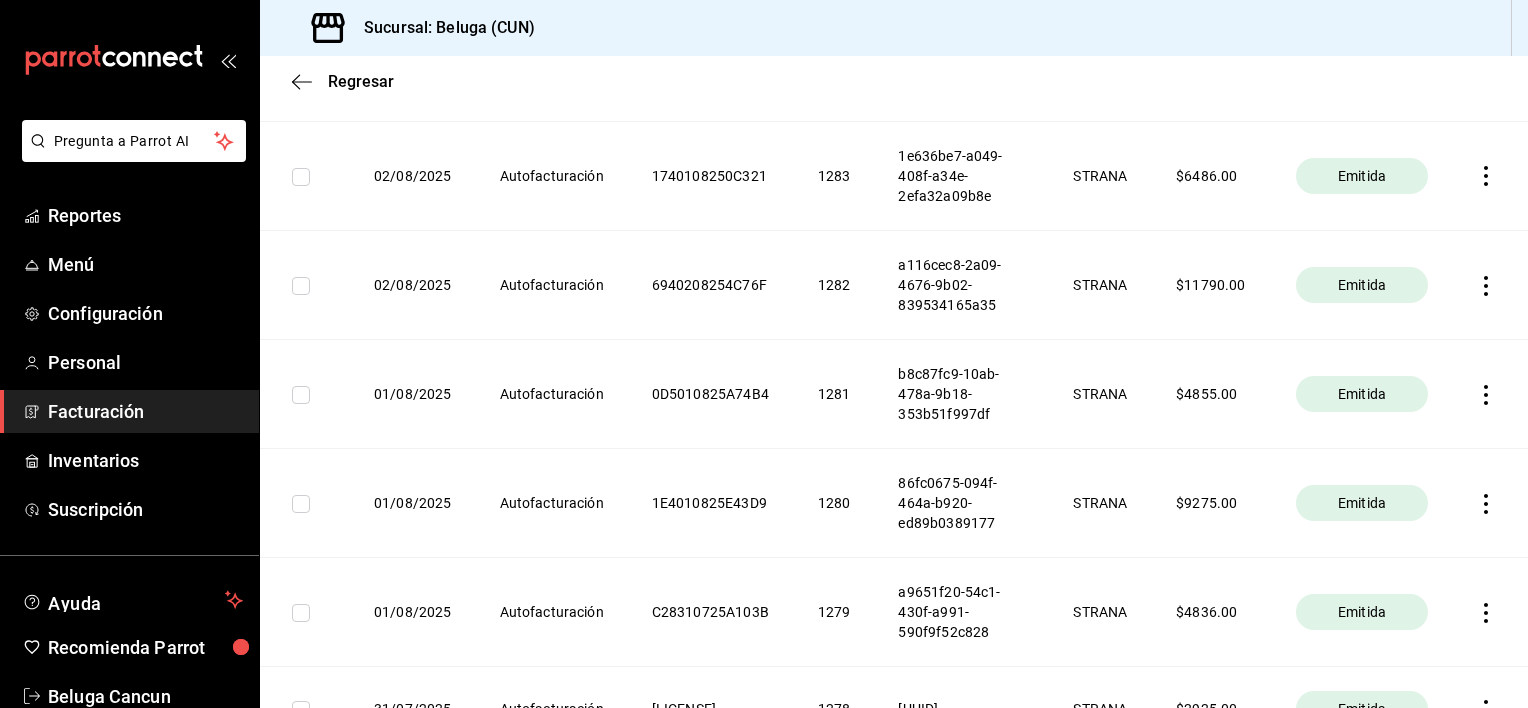 click 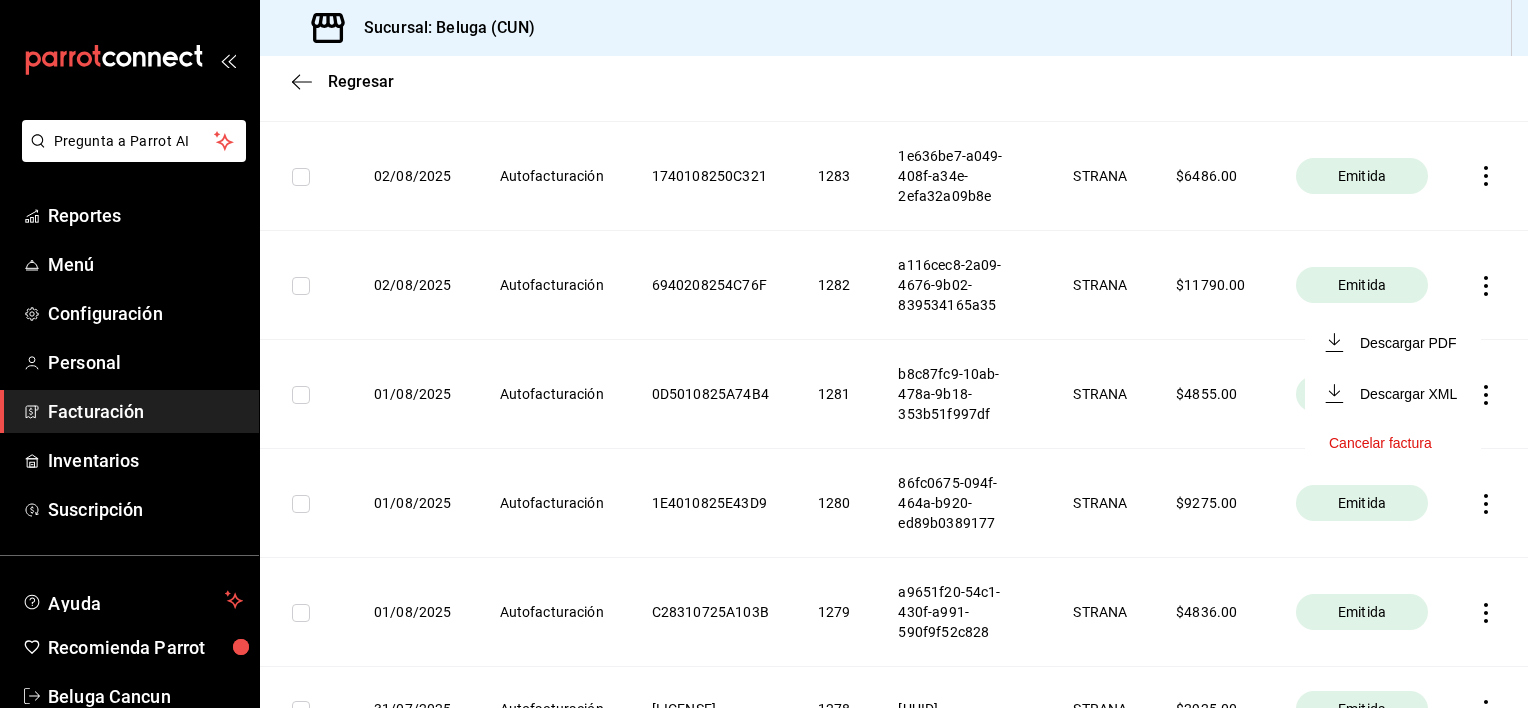 click on "Descargar PDF" at bounding box center [1393, 342] 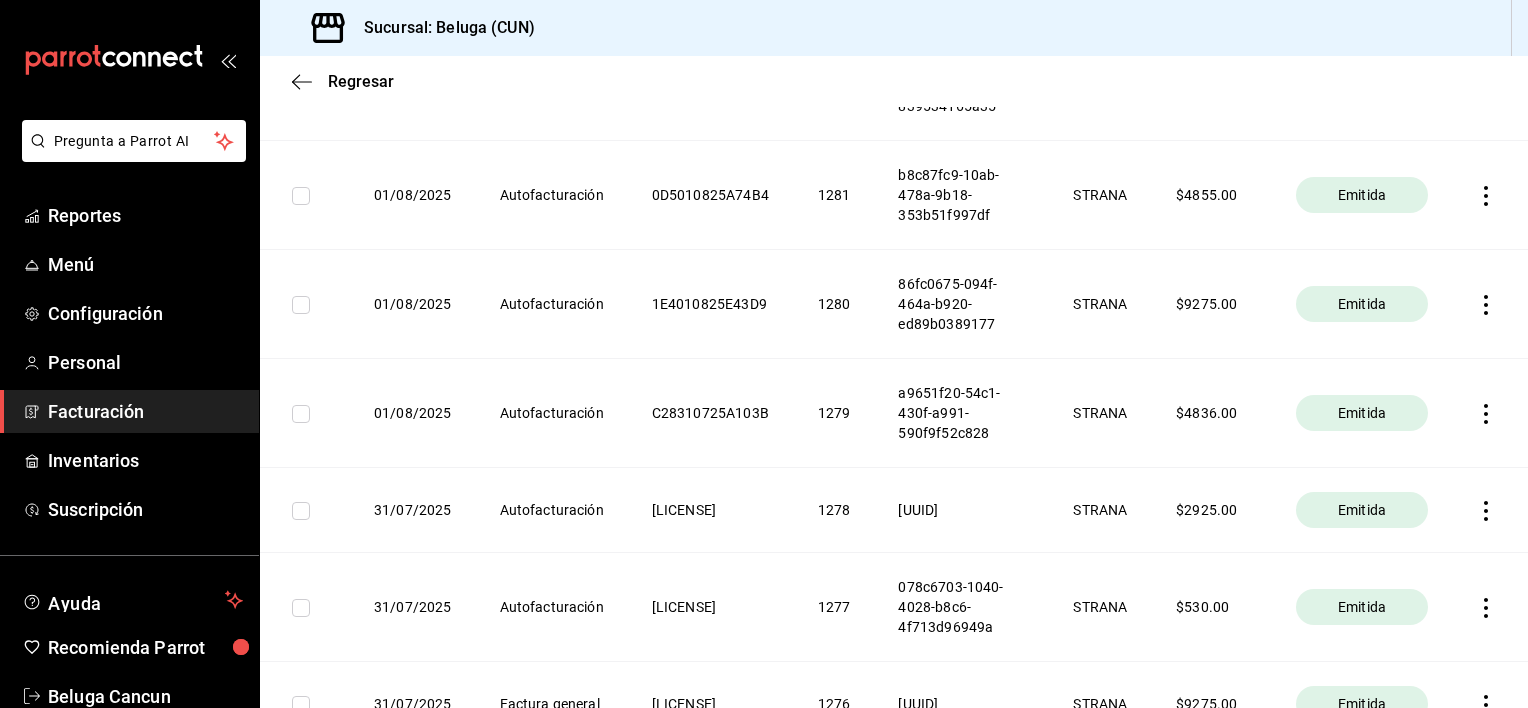 scroll, scrollTop: 2400, scrollLeft: 0, axis: vertical 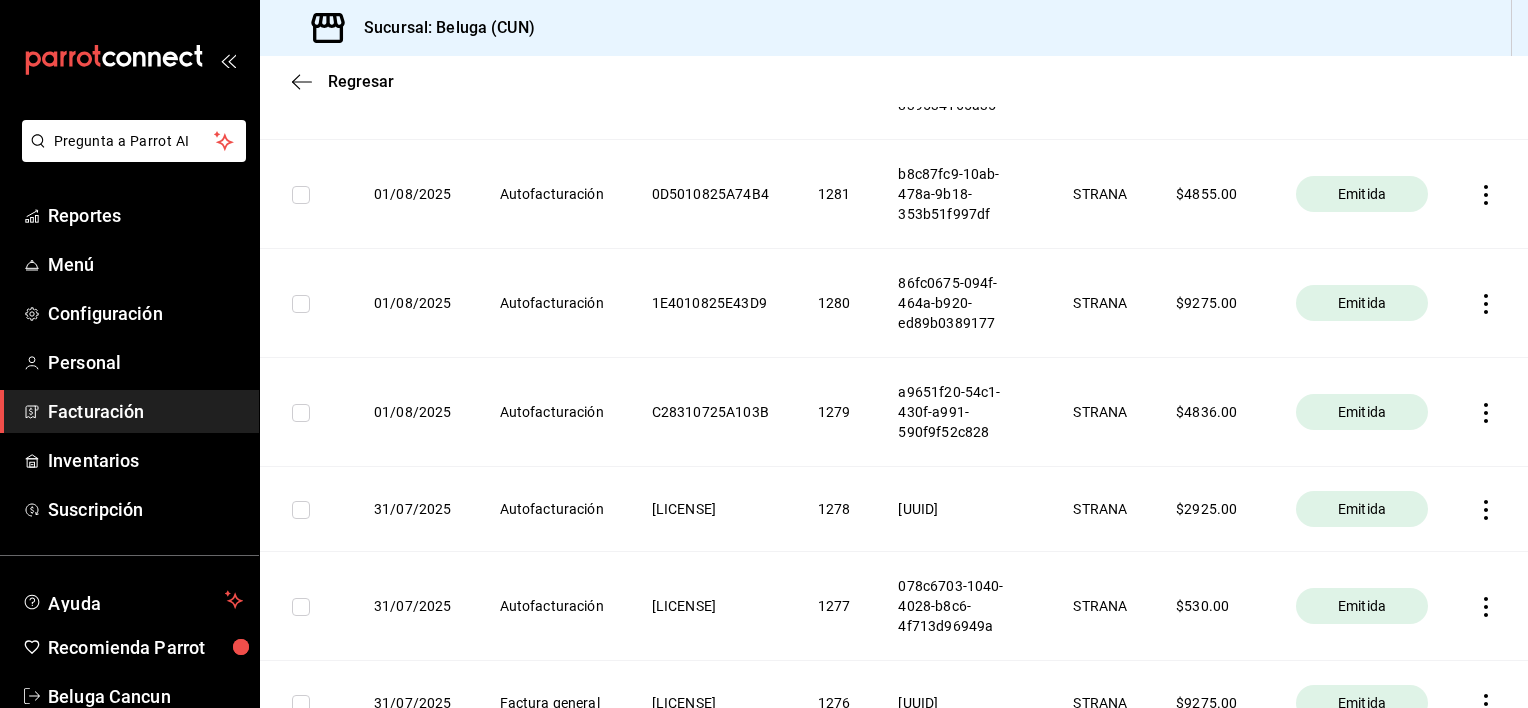 click at bounding box center [1490, 302] 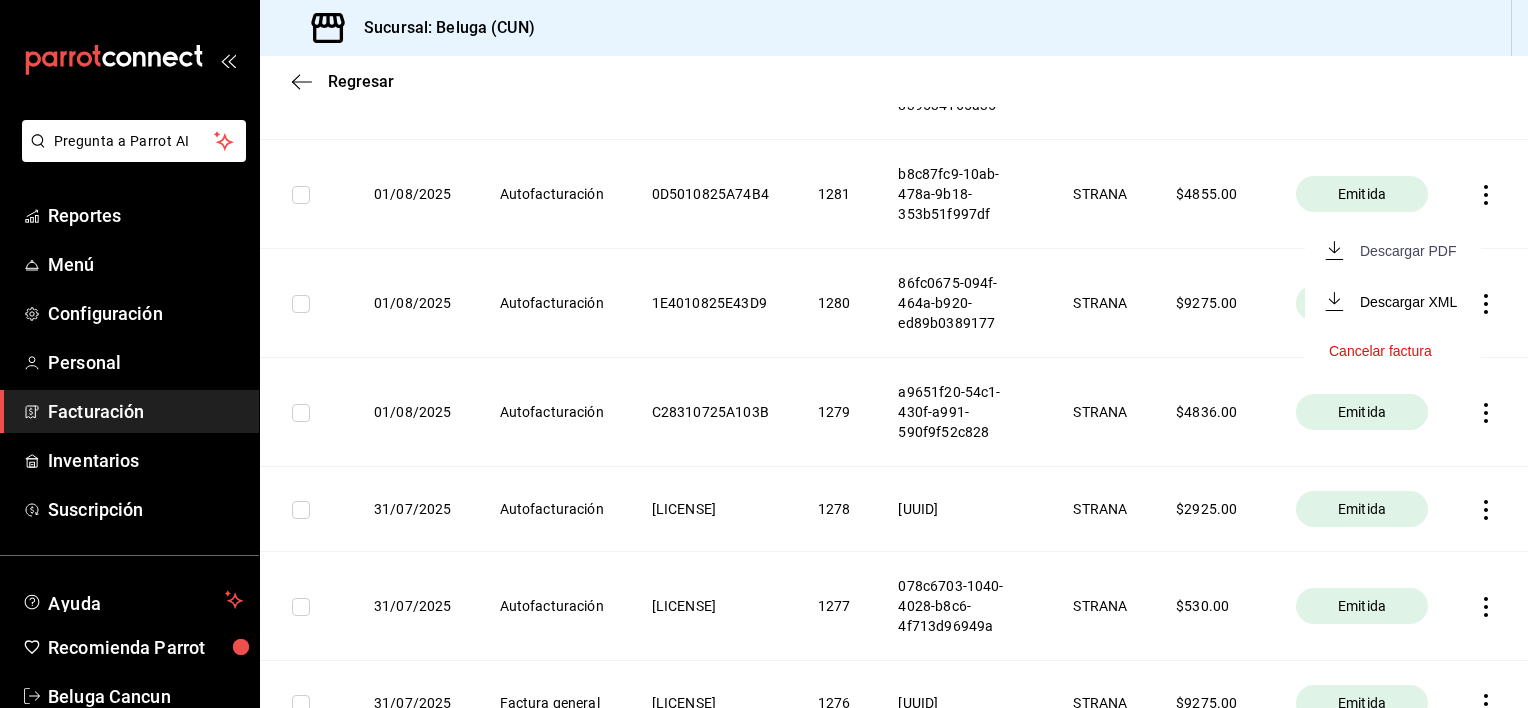 click on "Descargar PDF" at bounding box center (1392, 250) 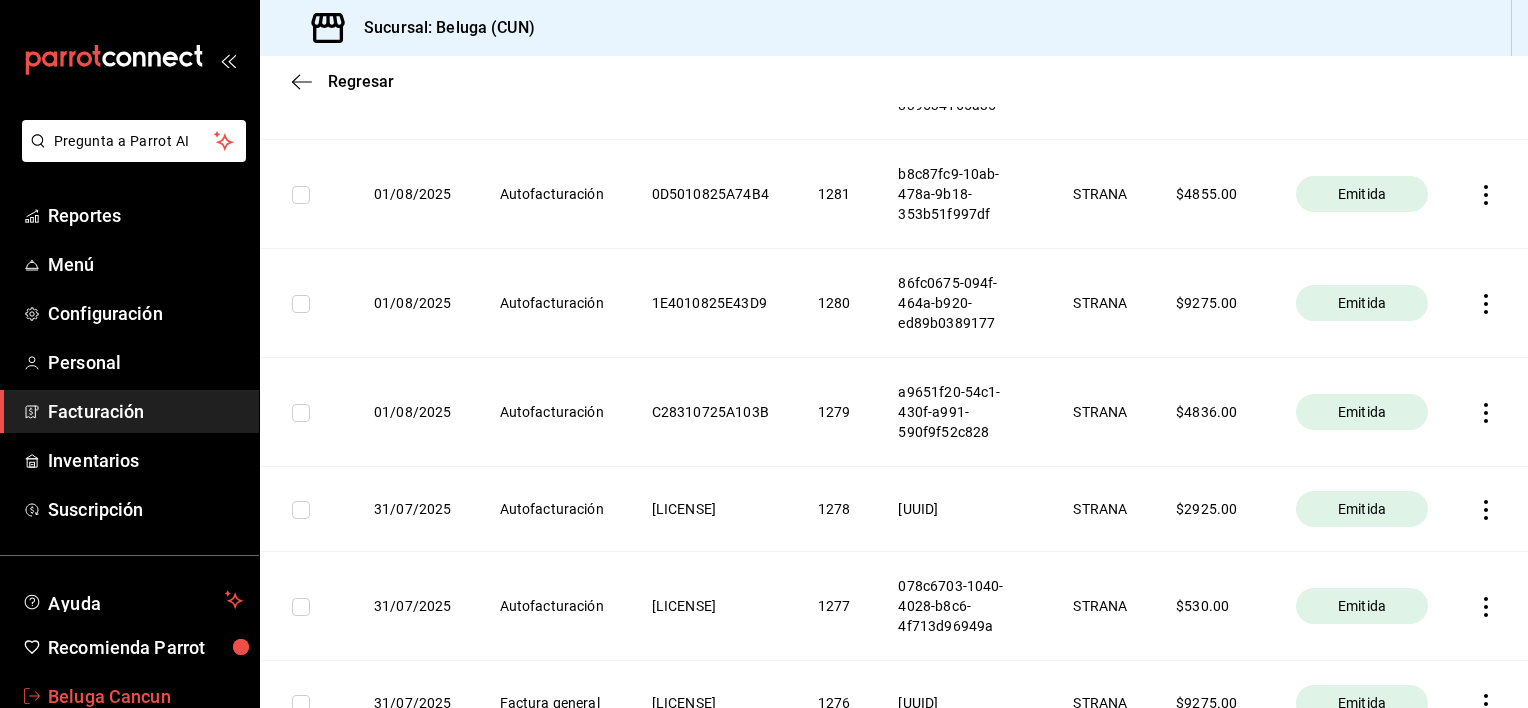 click on "Beluga Cancun" at bounding box center (145, 696) 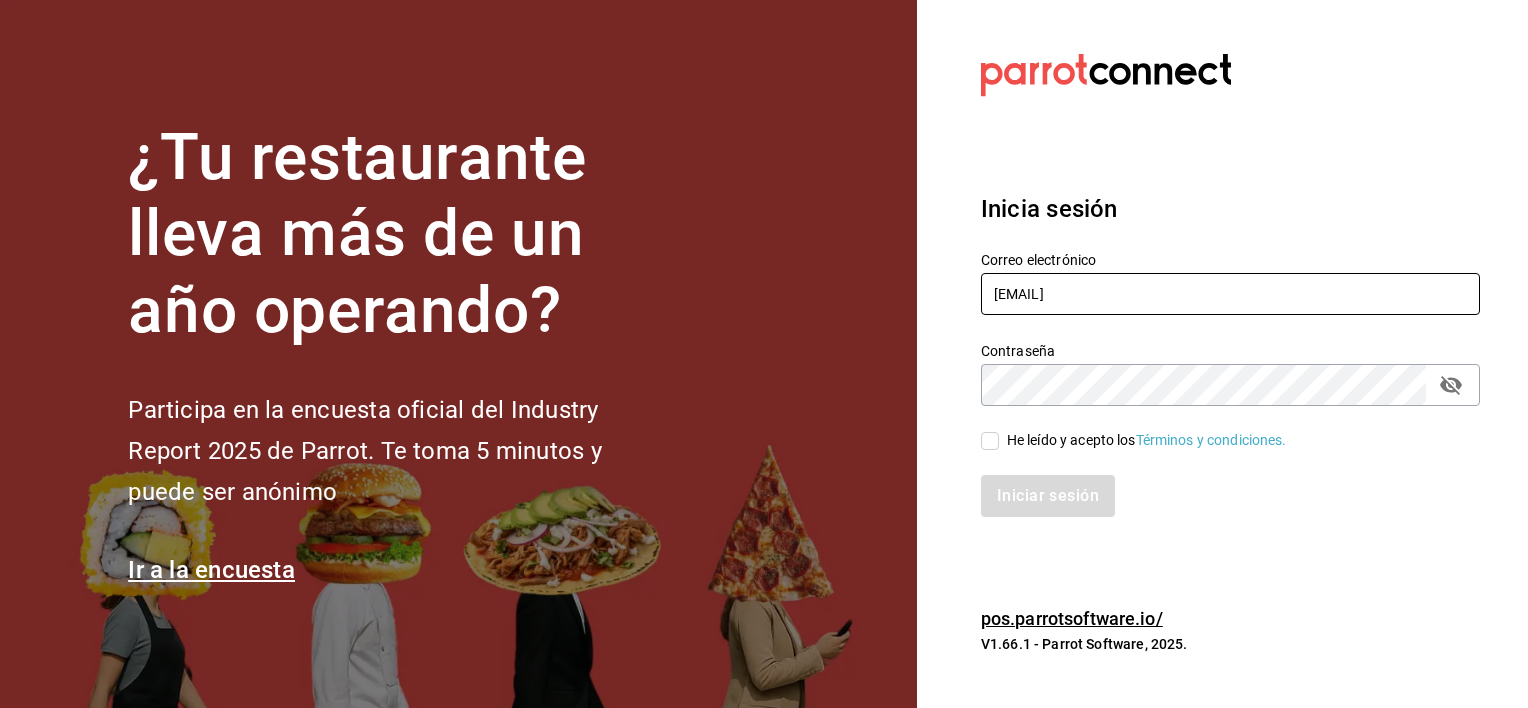 click on "belugacancun@gmail.com" at bounding box center [1230, 294] 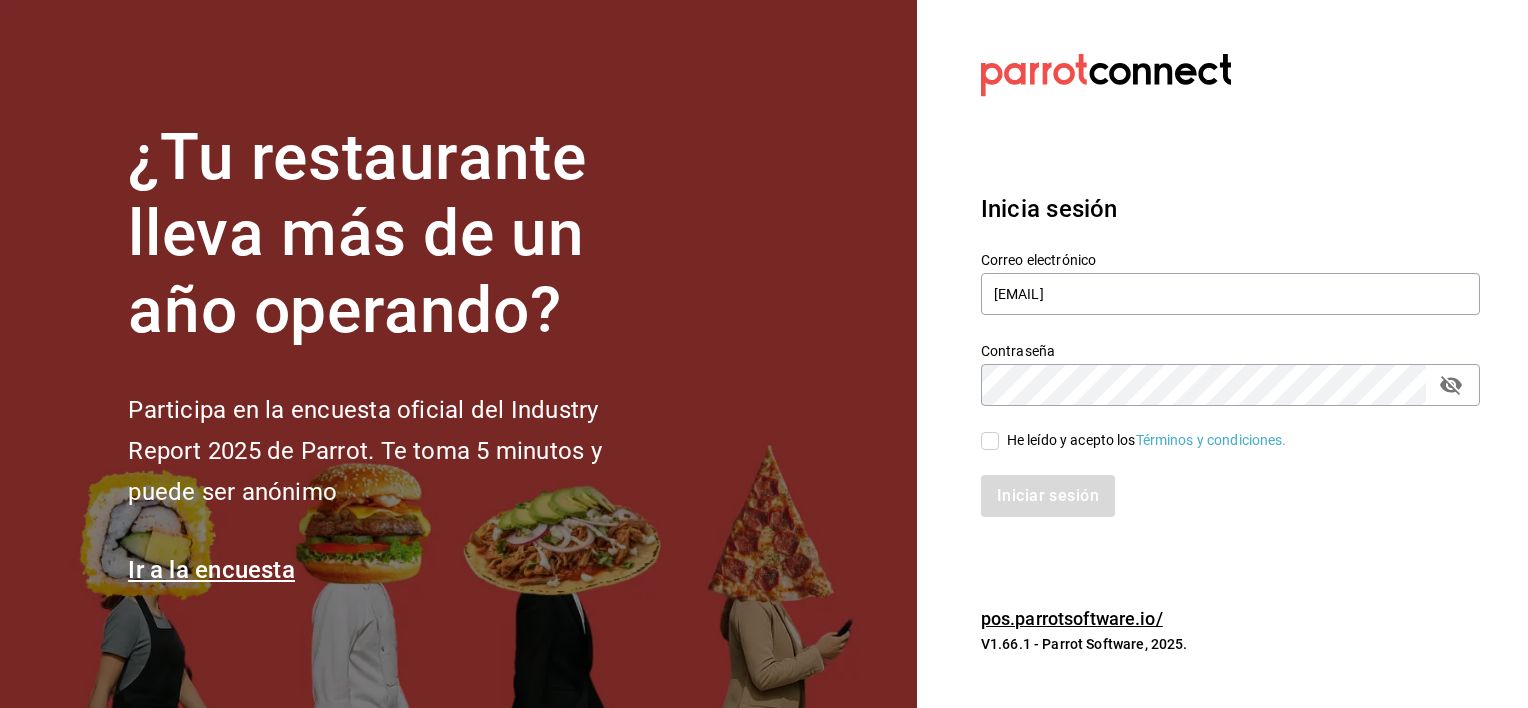 click on "He leído y acepto los  Términos y condiciones." at bounding box center [990, 441] 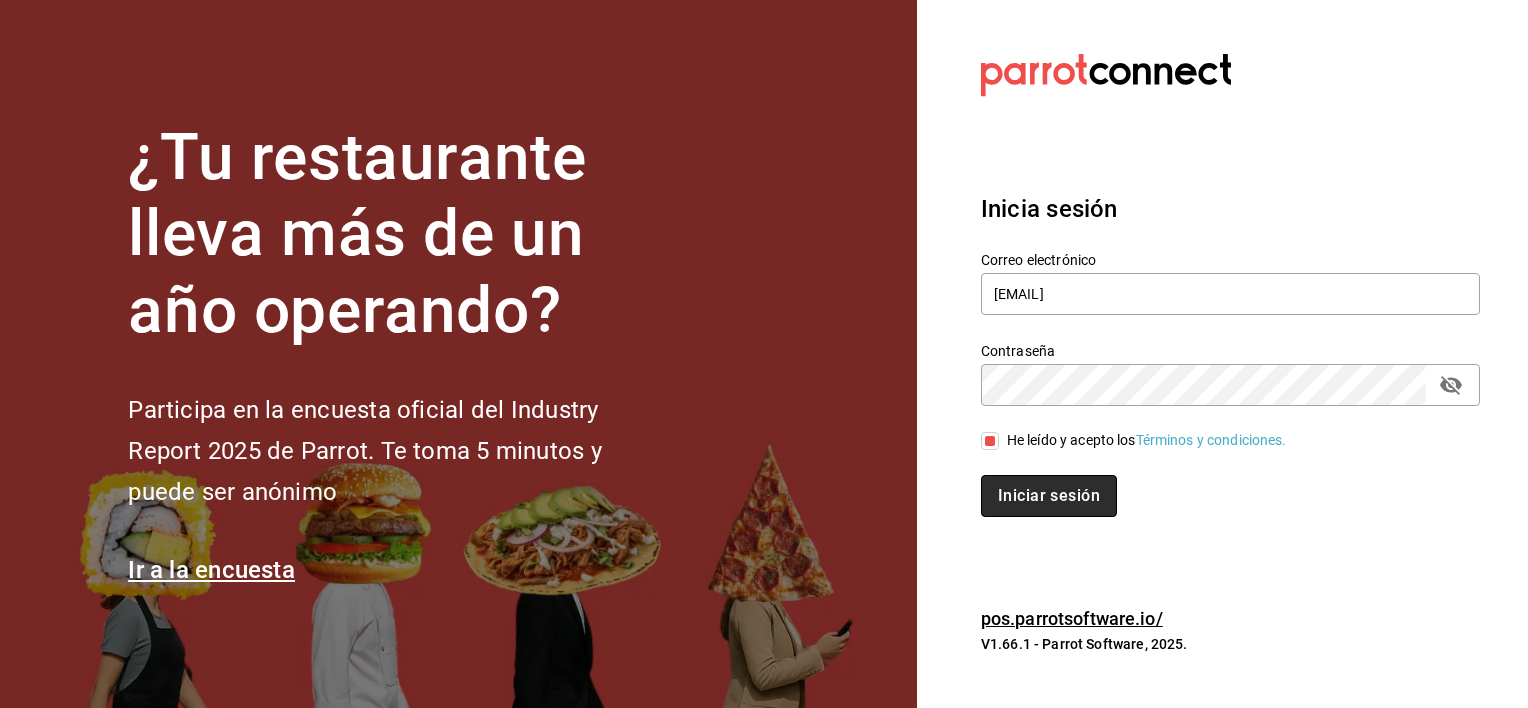 click on "Iniciar sesión" at bounding box center [1049, 496] 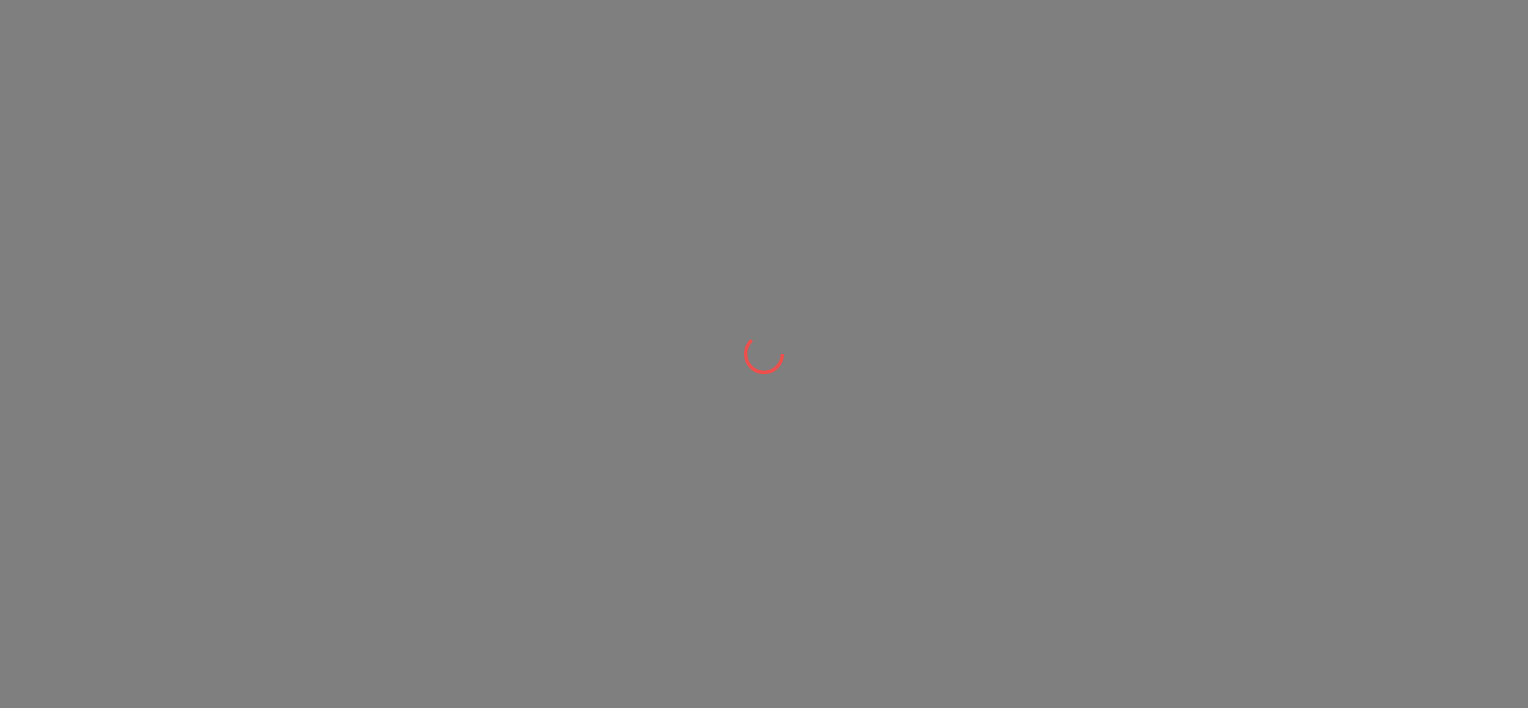 scroll, scrollTop: 0, scrollLeft: 0, axis: both 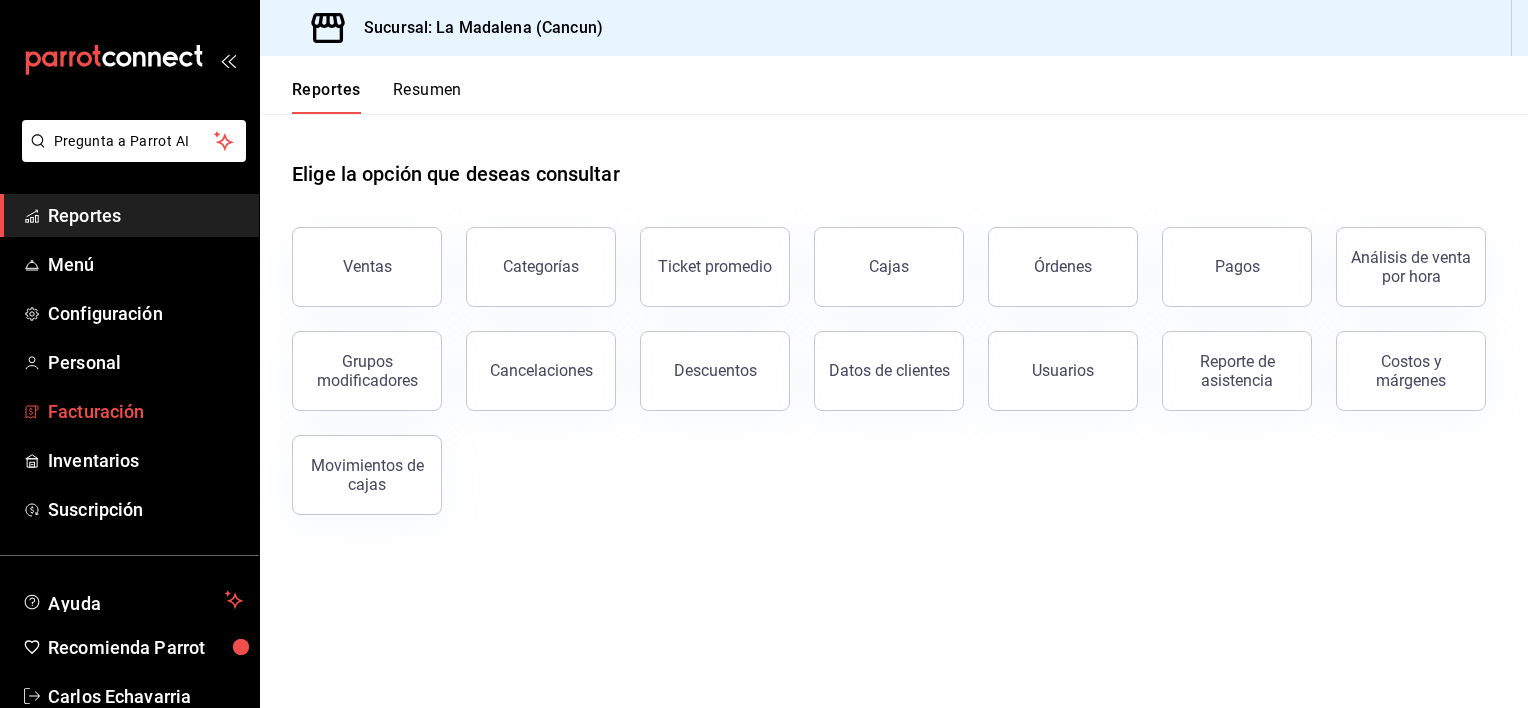click on "Facturación" at bounding box center [145, 411] 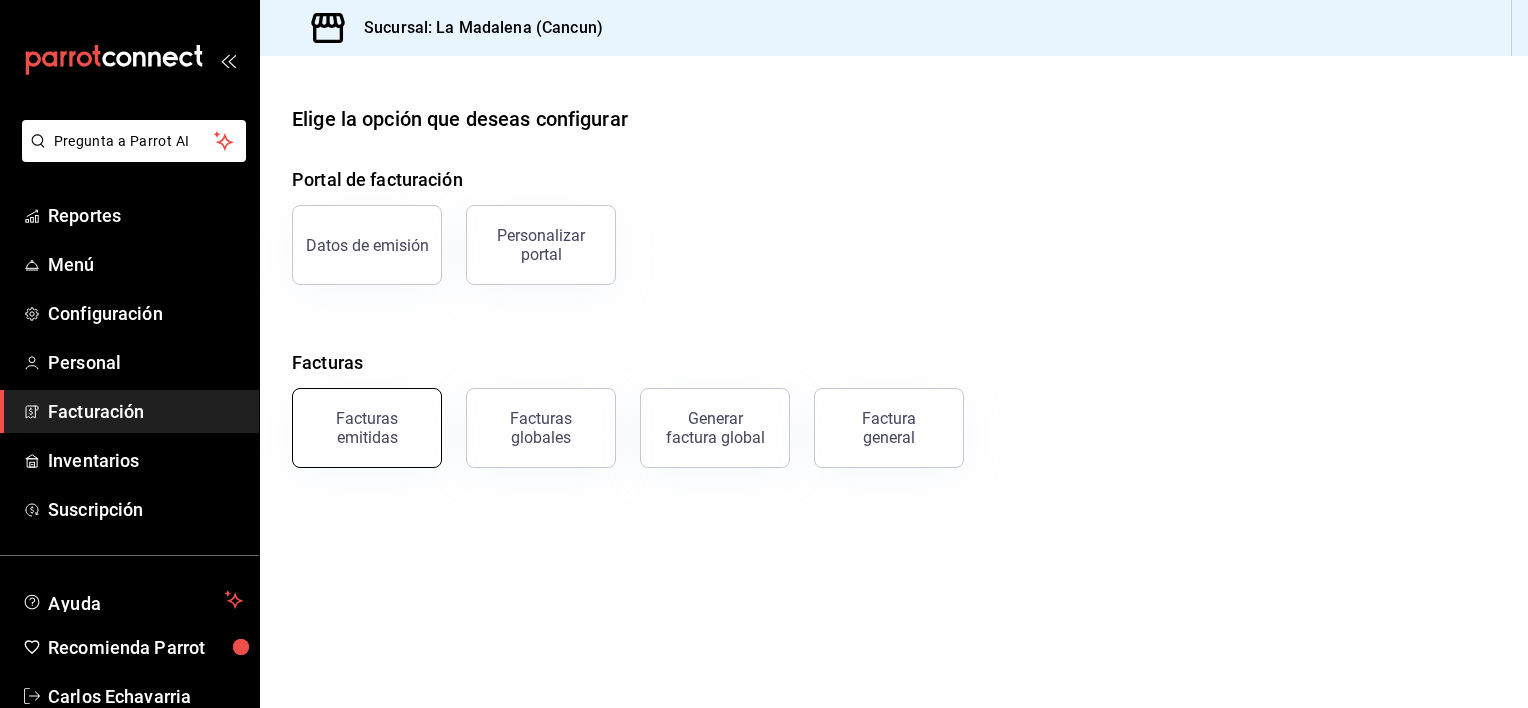 click on "Facturas emitidas" at bounding box center (367, 428) 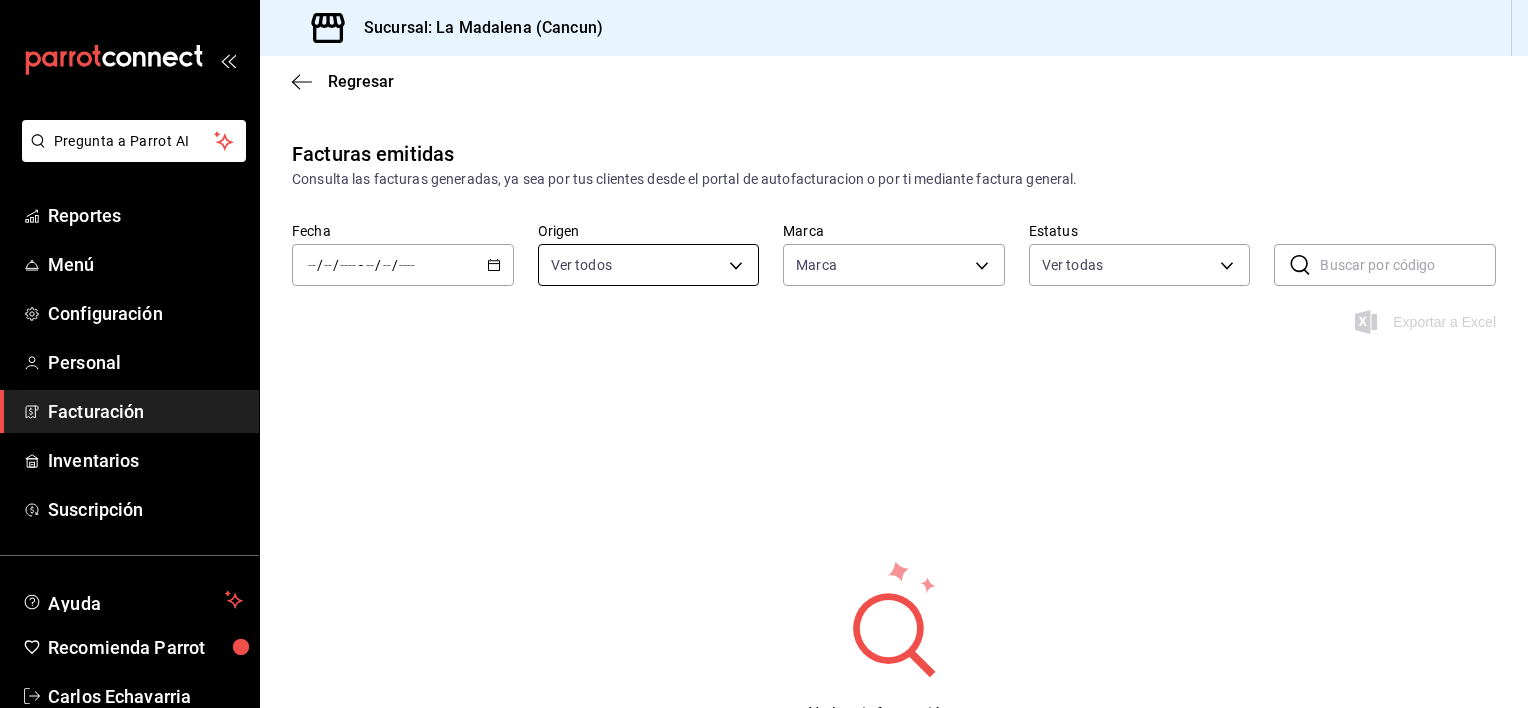 type on "768cf5f5-9f29-4846-9f23-2ee3d48c8f52" 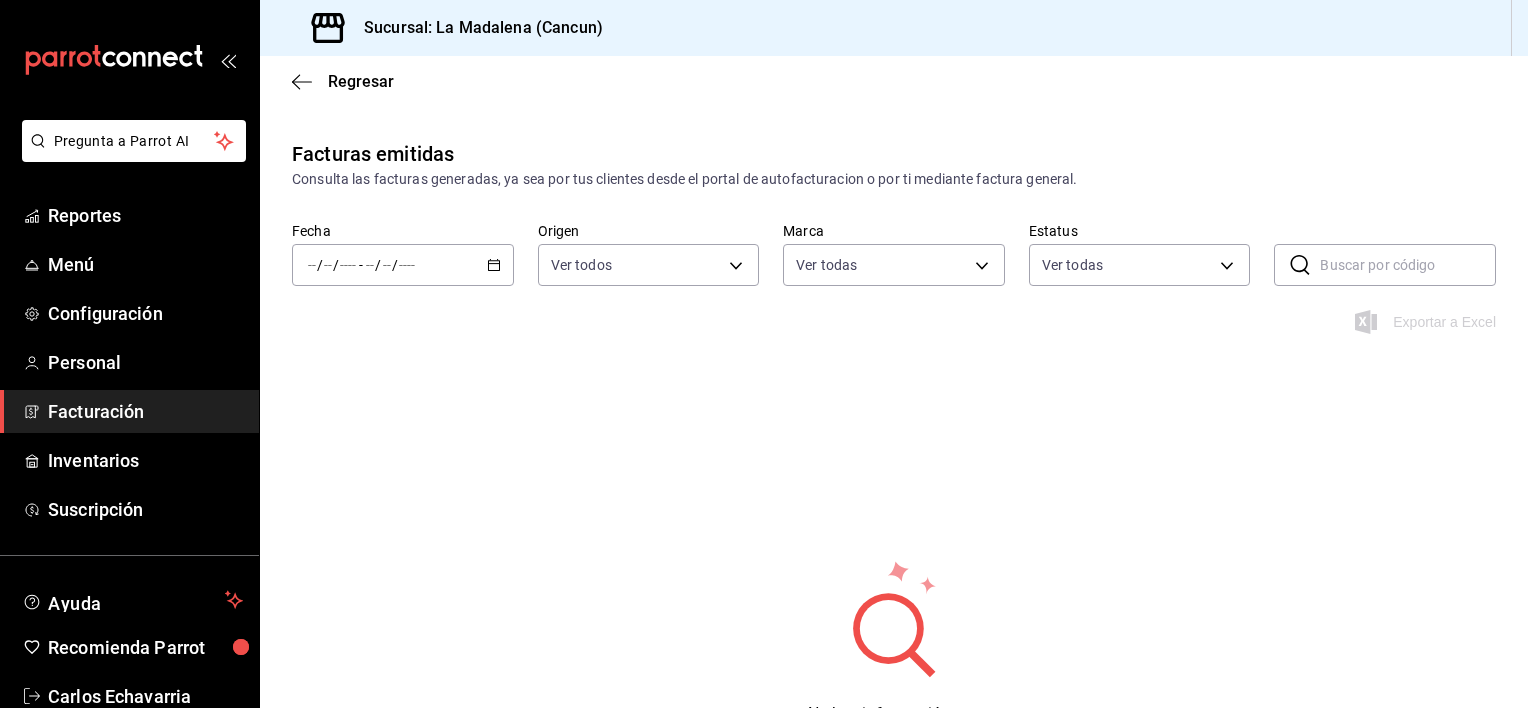 click 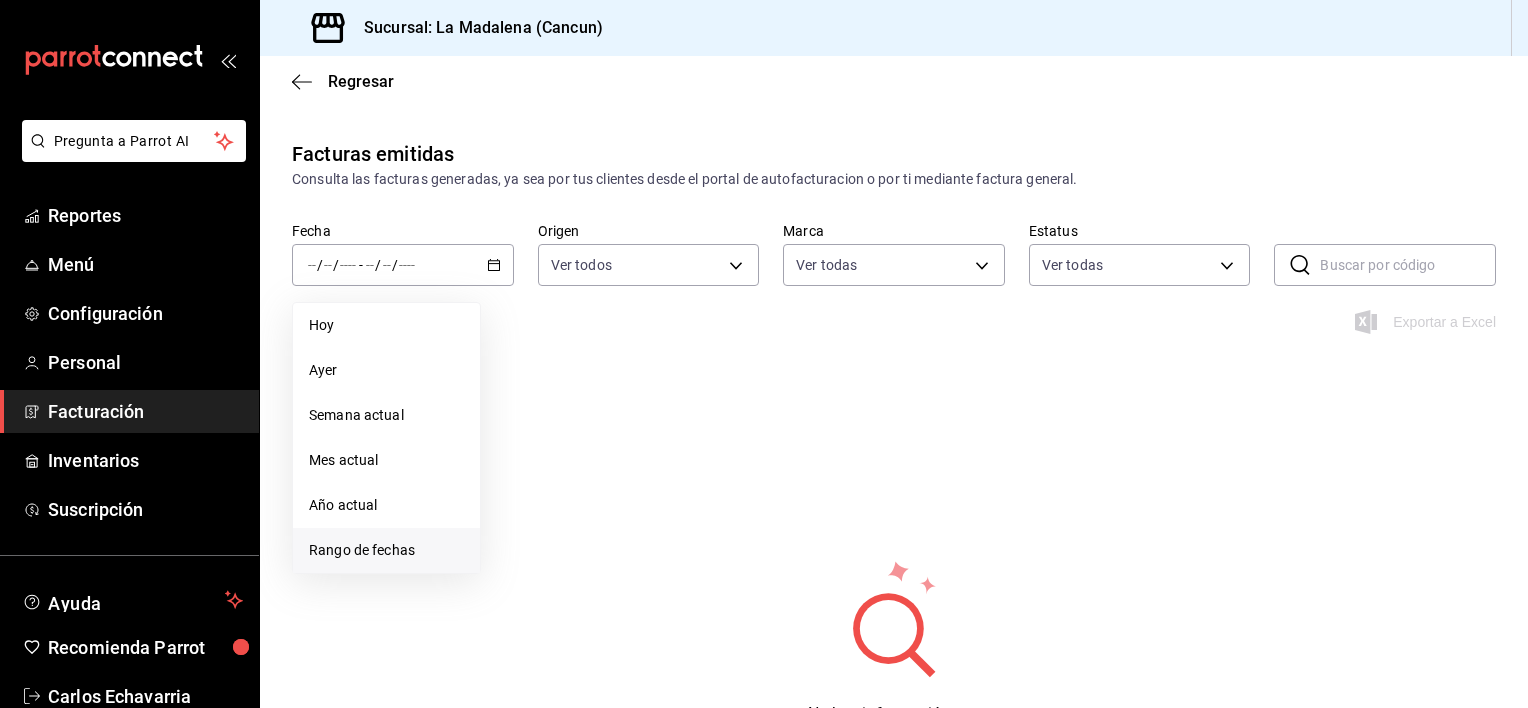 click on "Rango de fechas" at bounding box center (386, 550) 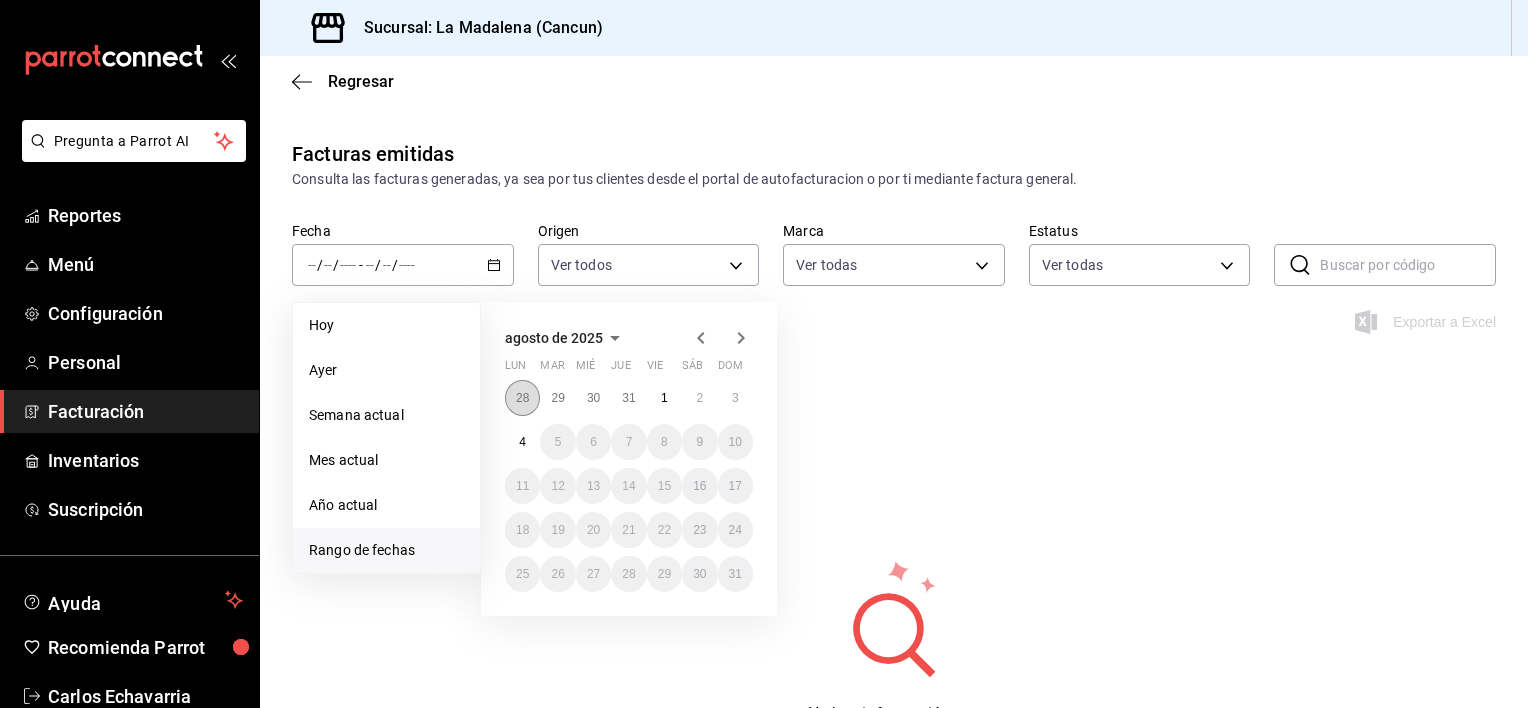 click on "28" at bounding box center [522, 398] 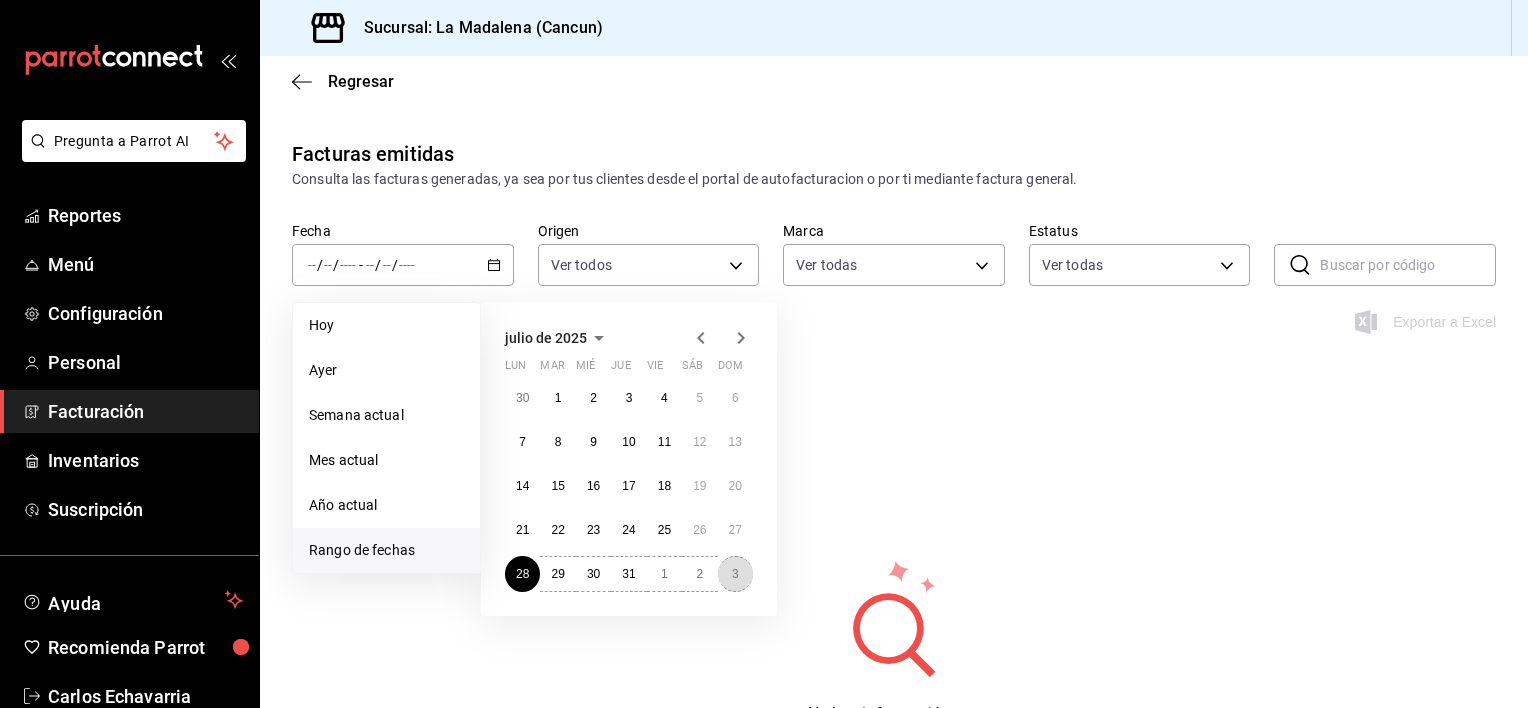 click on "3" at bounding box center (735, 574) 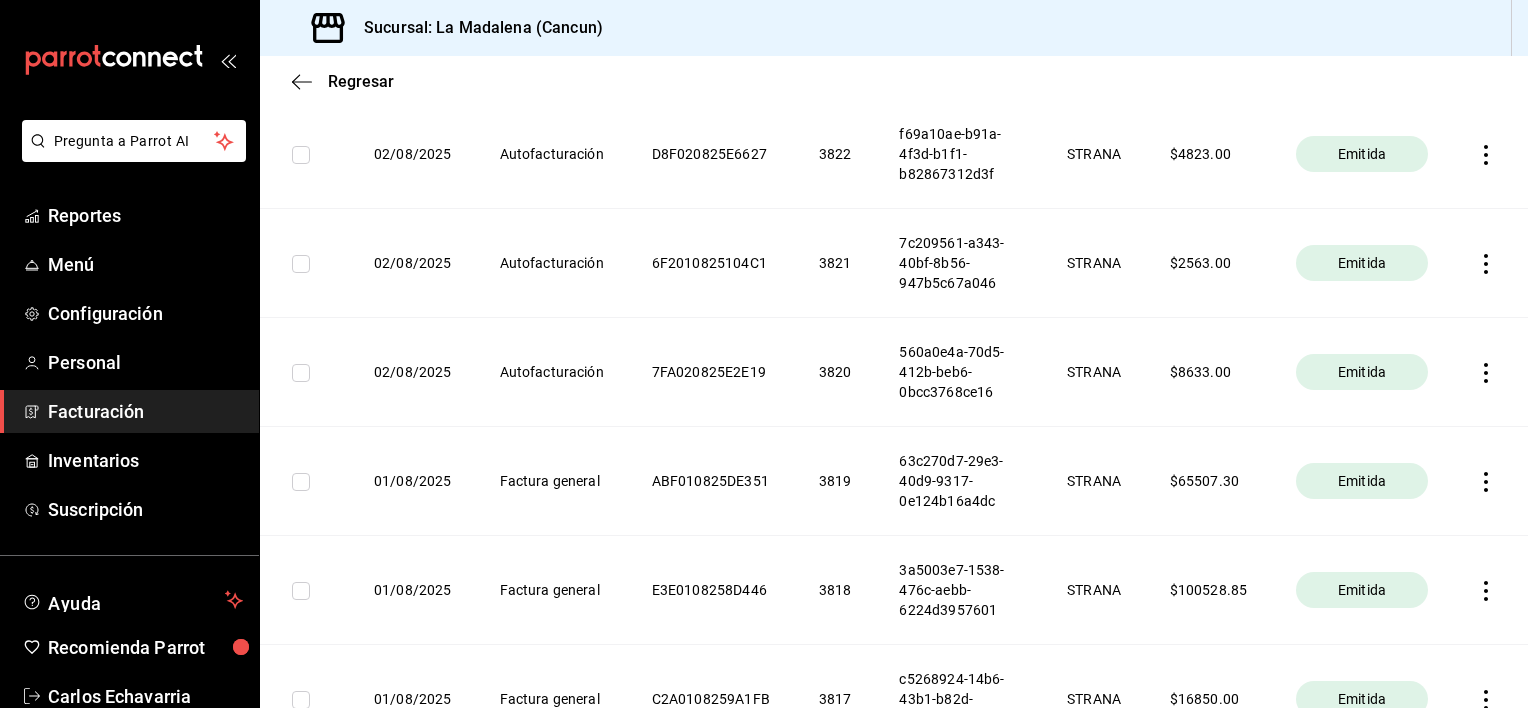 scroll, scrollTop: 400, scrollLeft: 0, axis: vertical 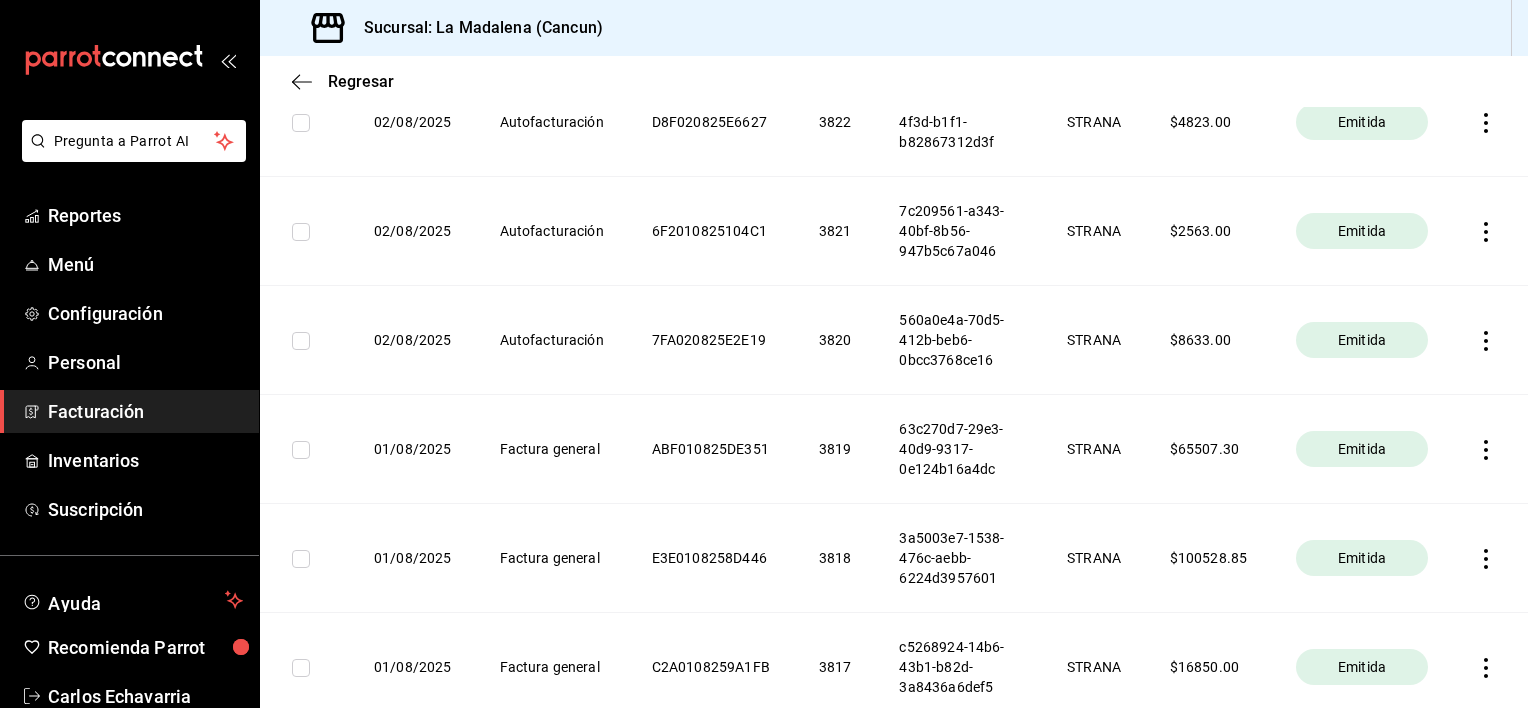 click 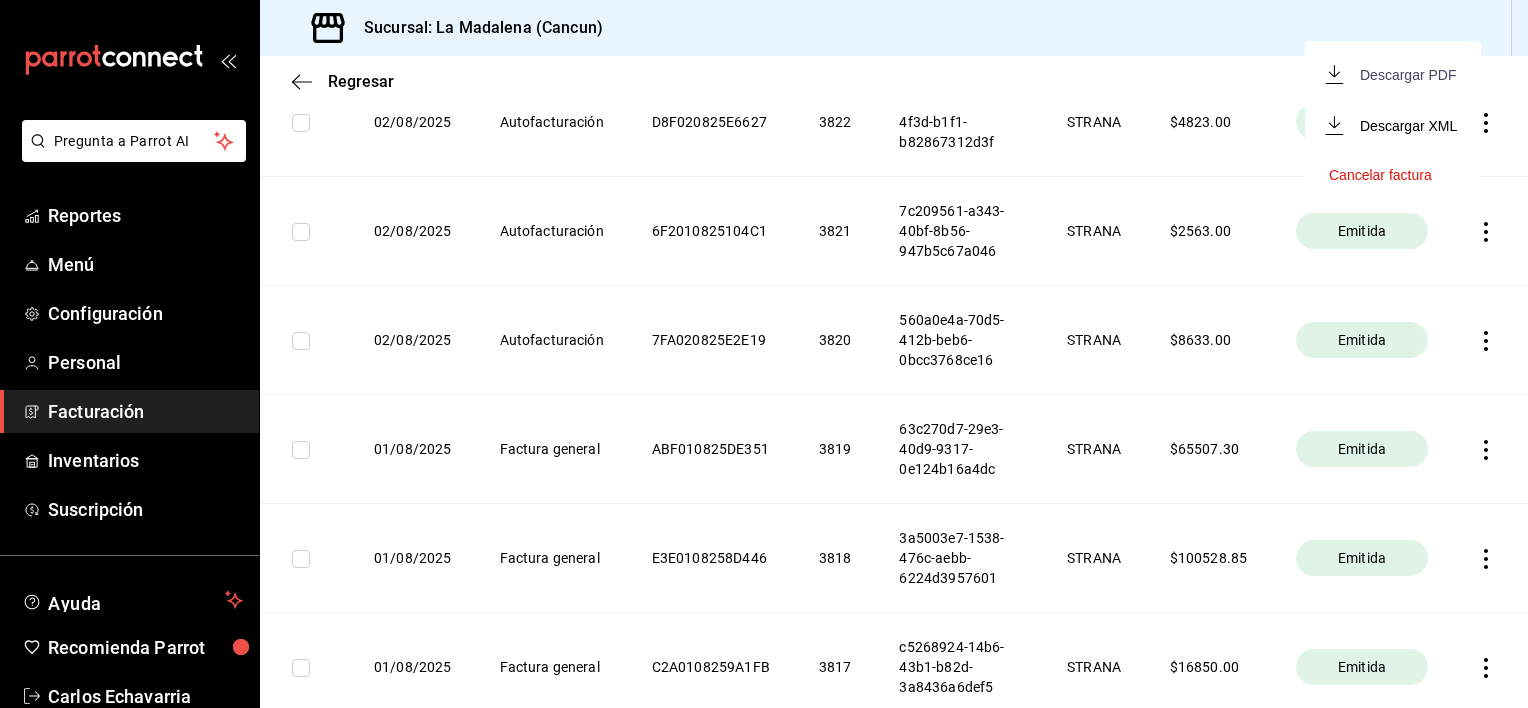 click on "Descargar PDF" at bounding box center (1392, 74) 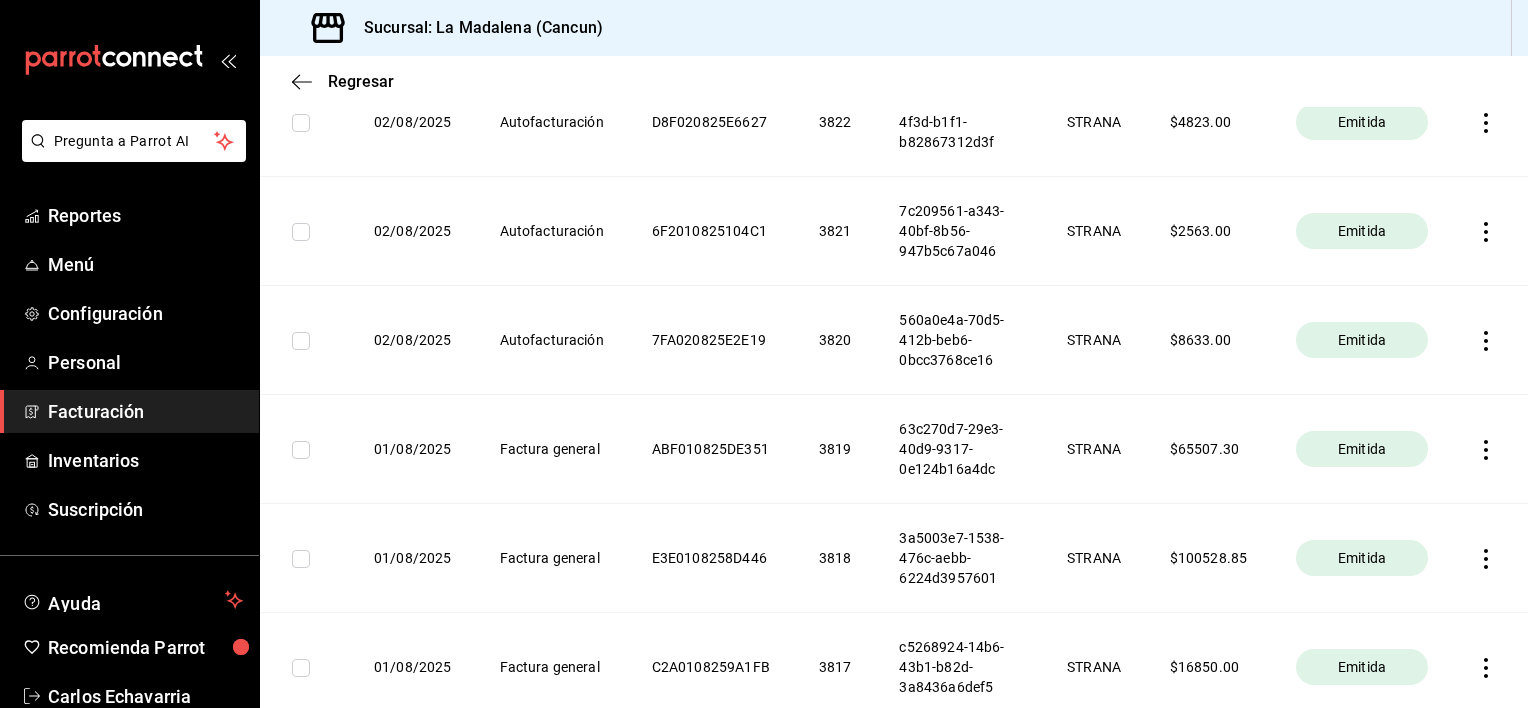 click 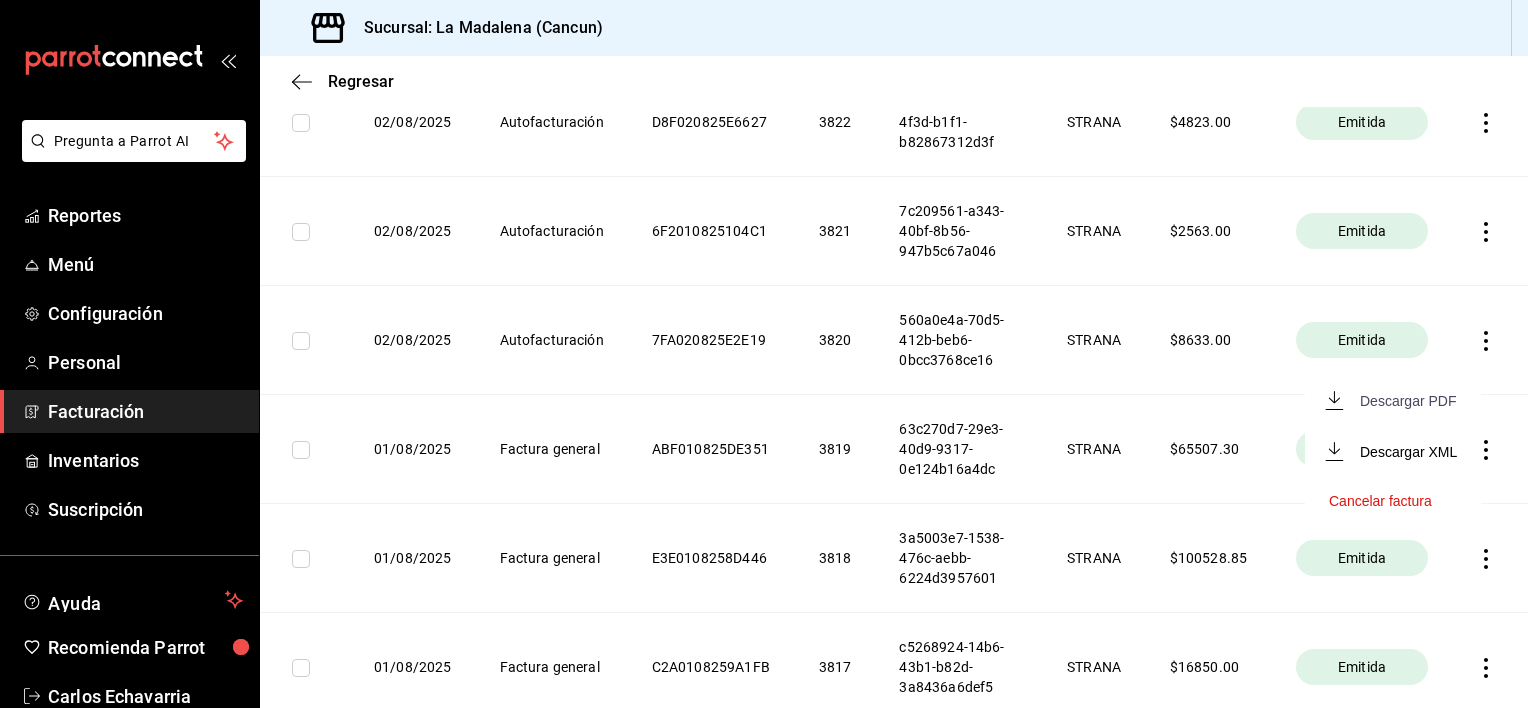 click on "Descargar PDF" at bounding box center (1408, 401) 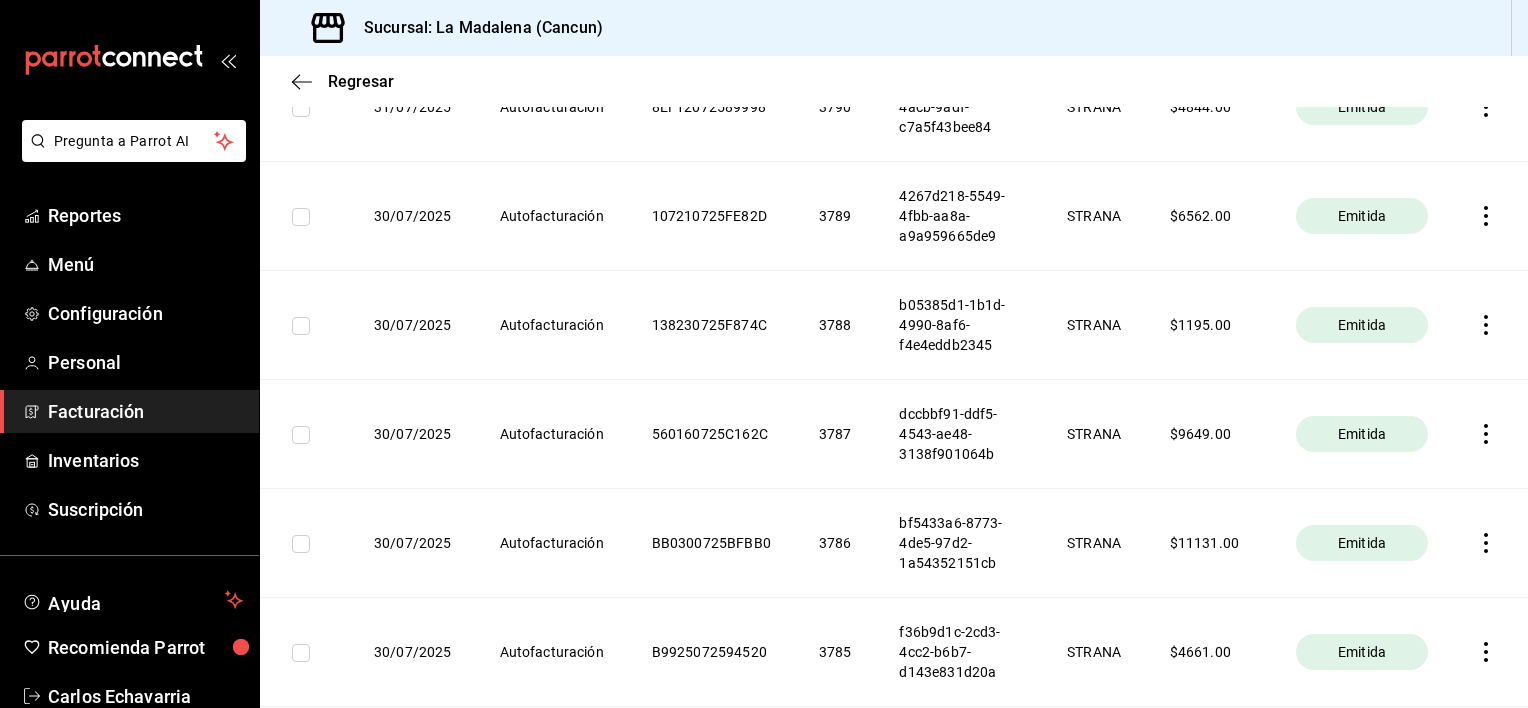 scroll, scrollTop: 3900, scrollLeft: 0, axis: vertical 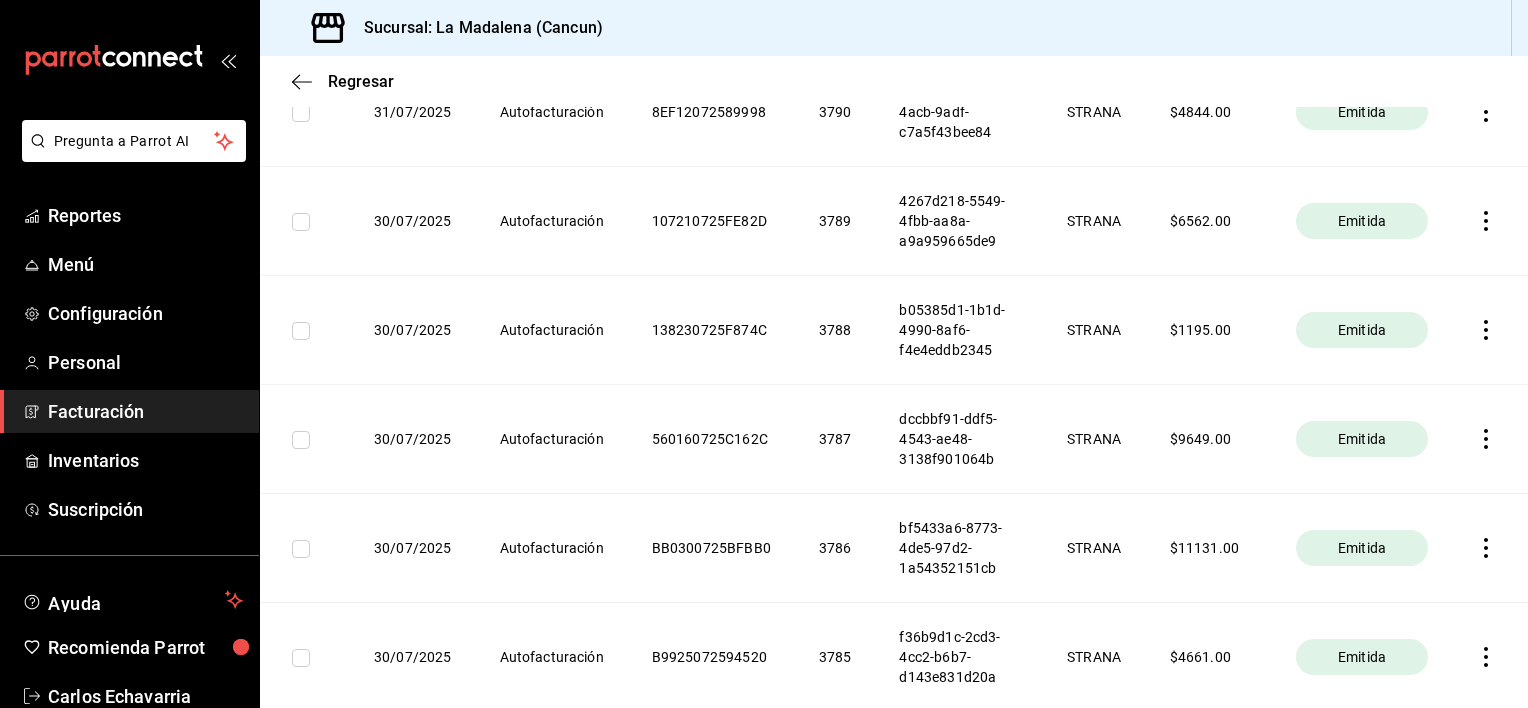 click 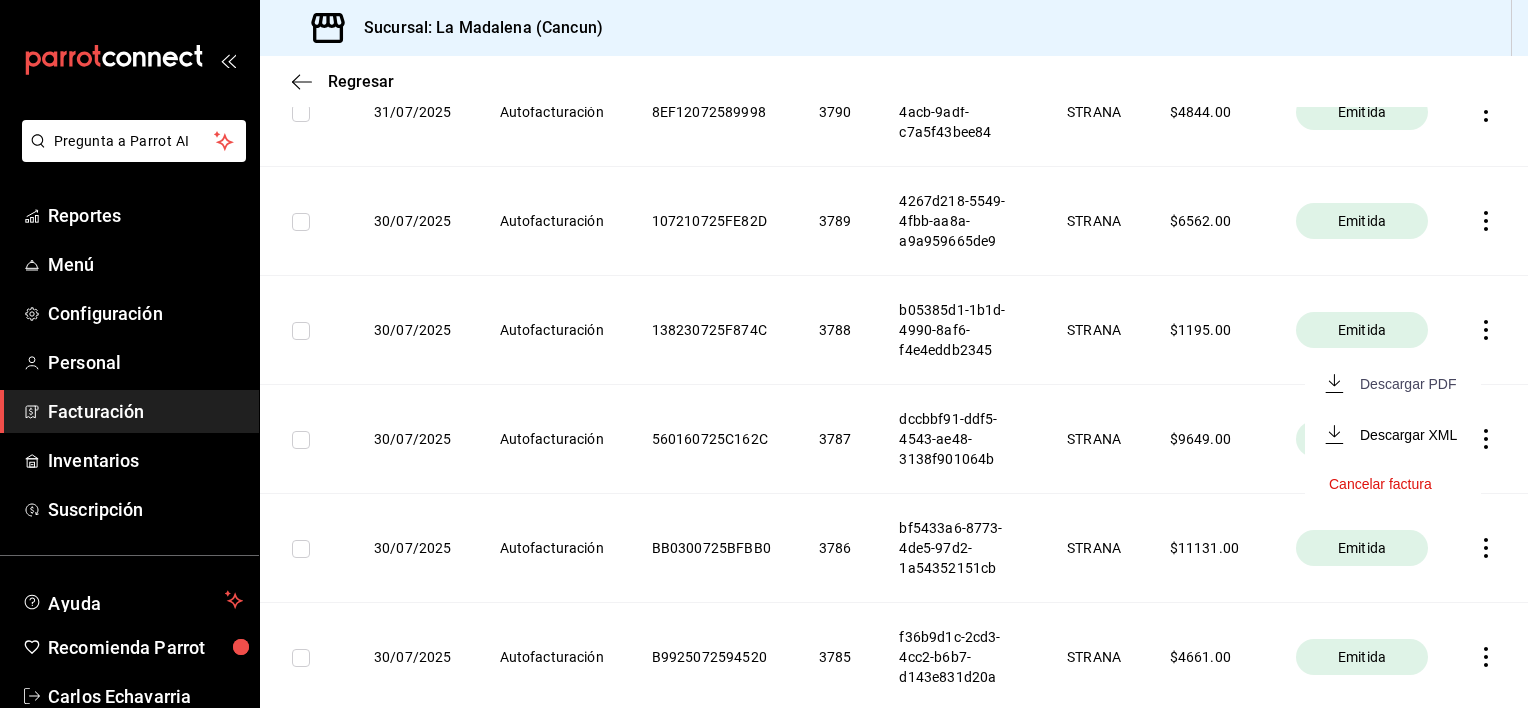 click on "Descargar PDF" at bounding box center (1392, 383) 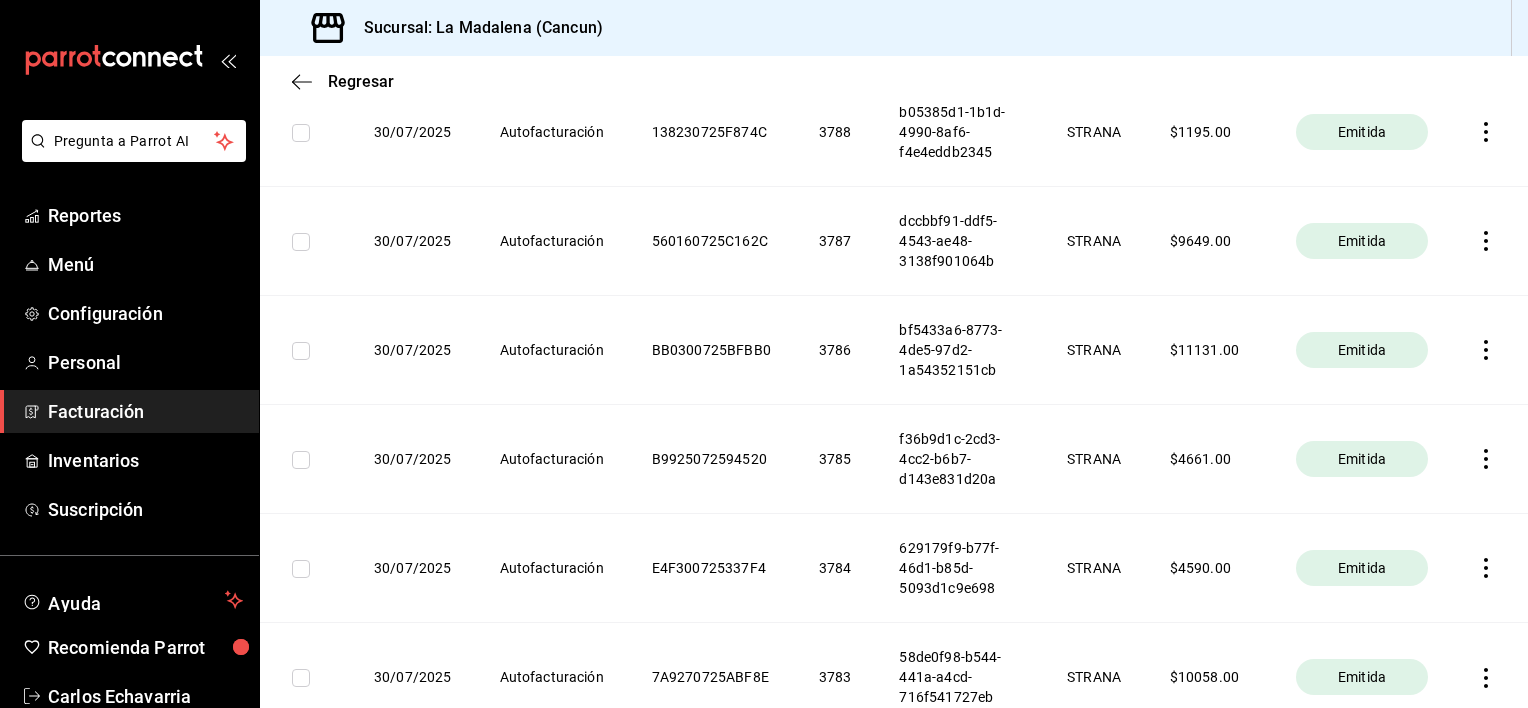 scroll, scrollTop: 4100, scrollLeft: 0, axis: vertical 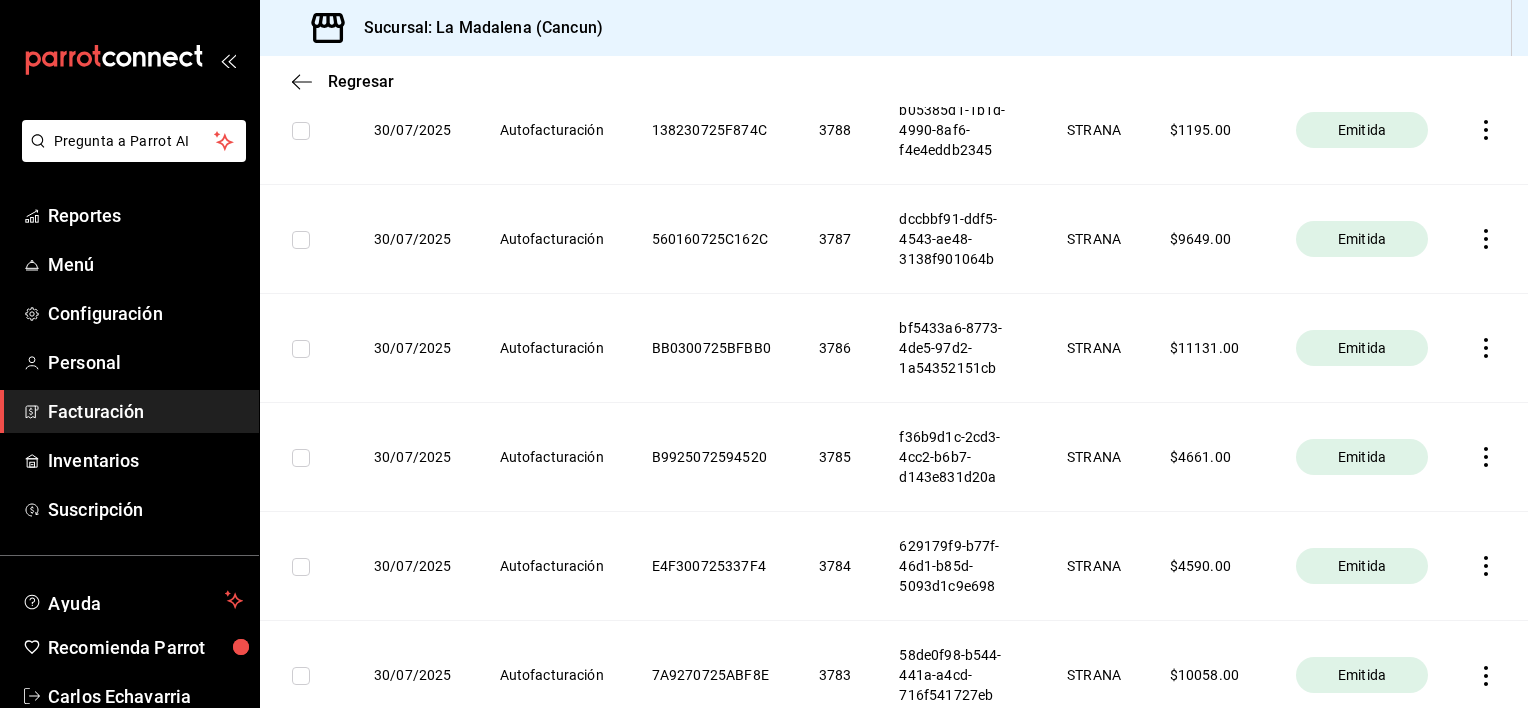 click 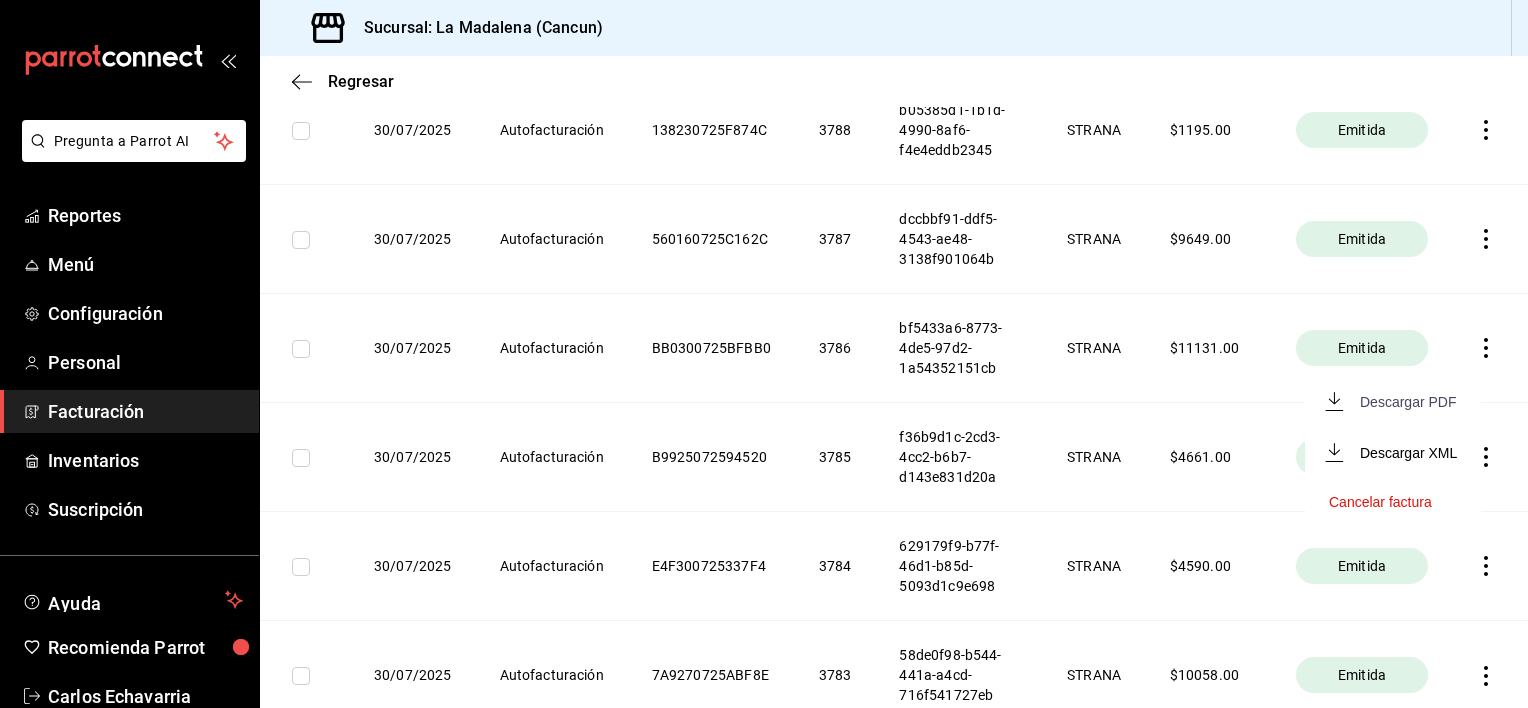 click on "Descargar PDF" at bounding box center [1408, 402] 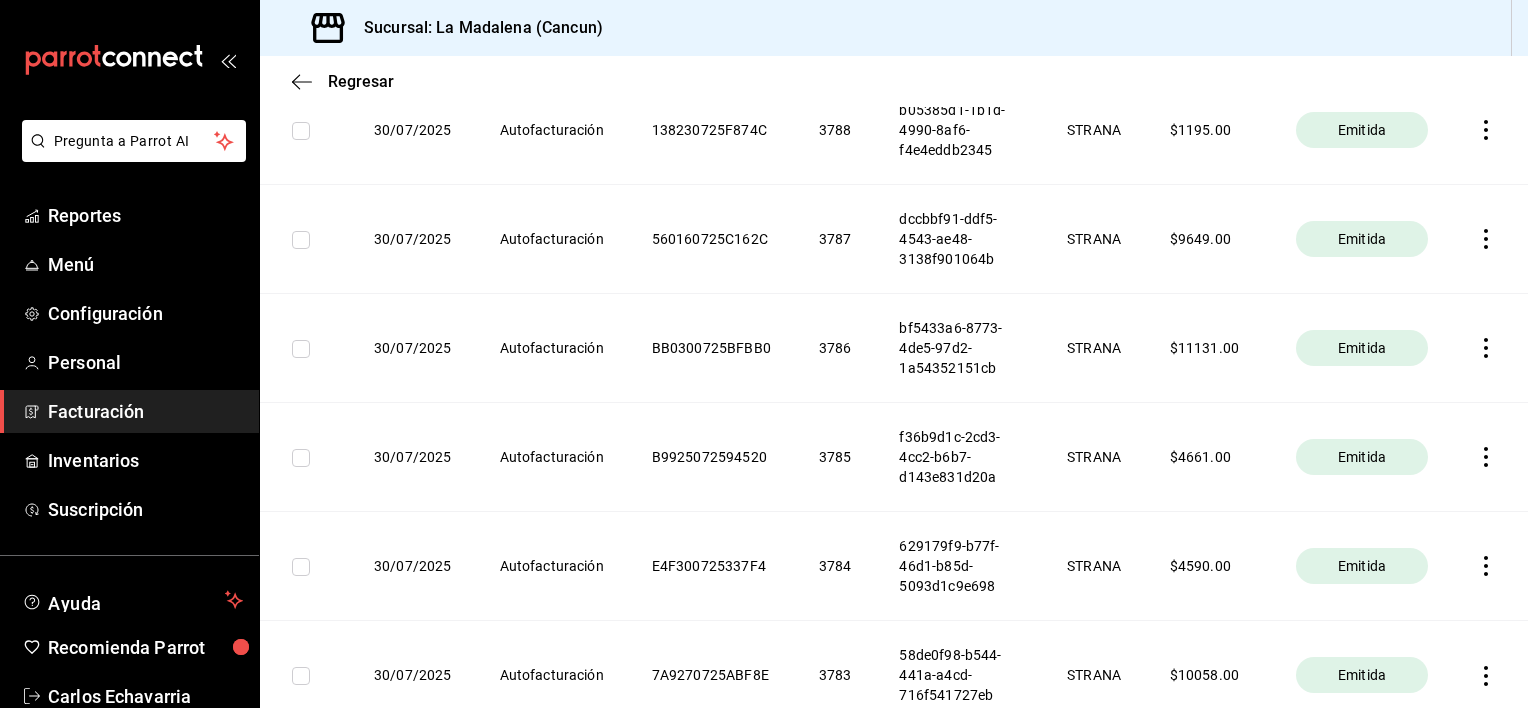 click 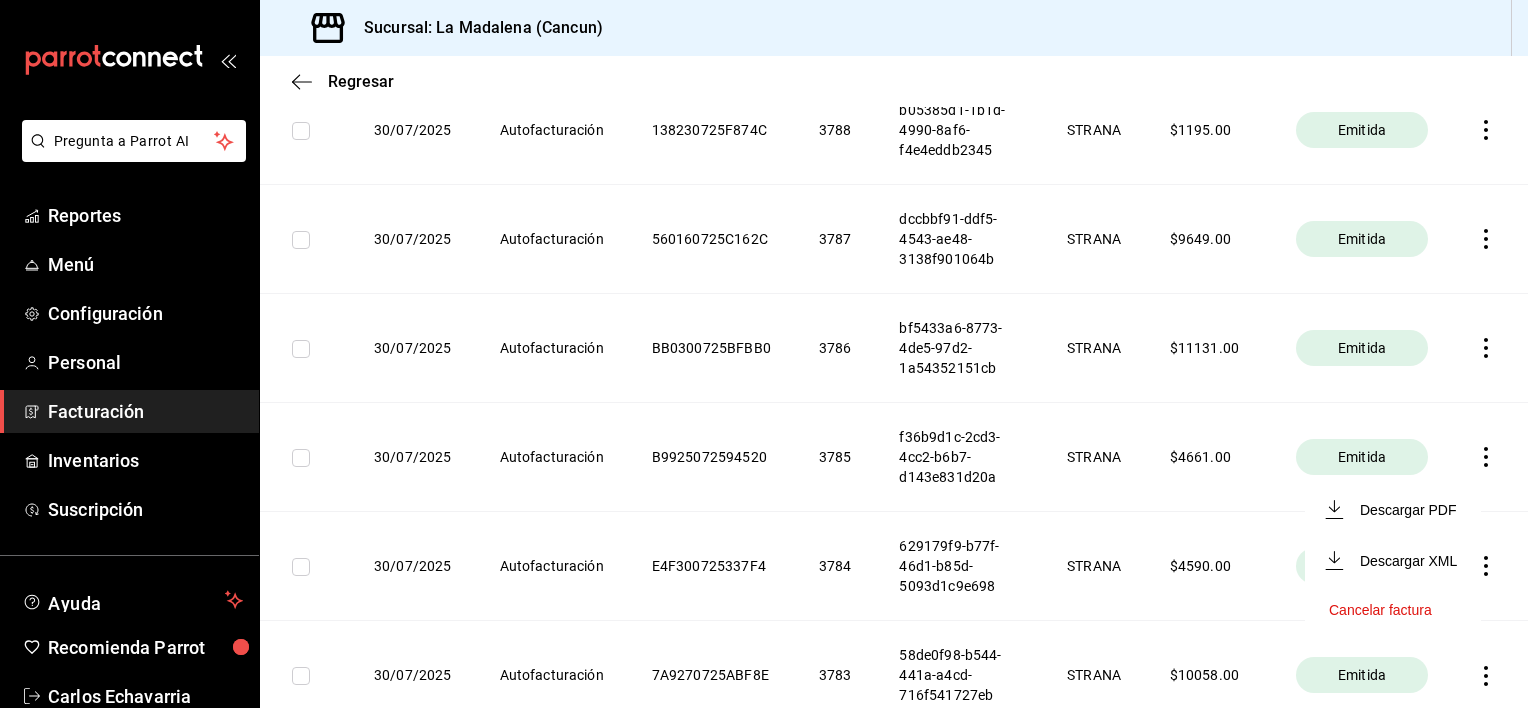 click on "Descargar PDF" at bounding box center [1393, 509] 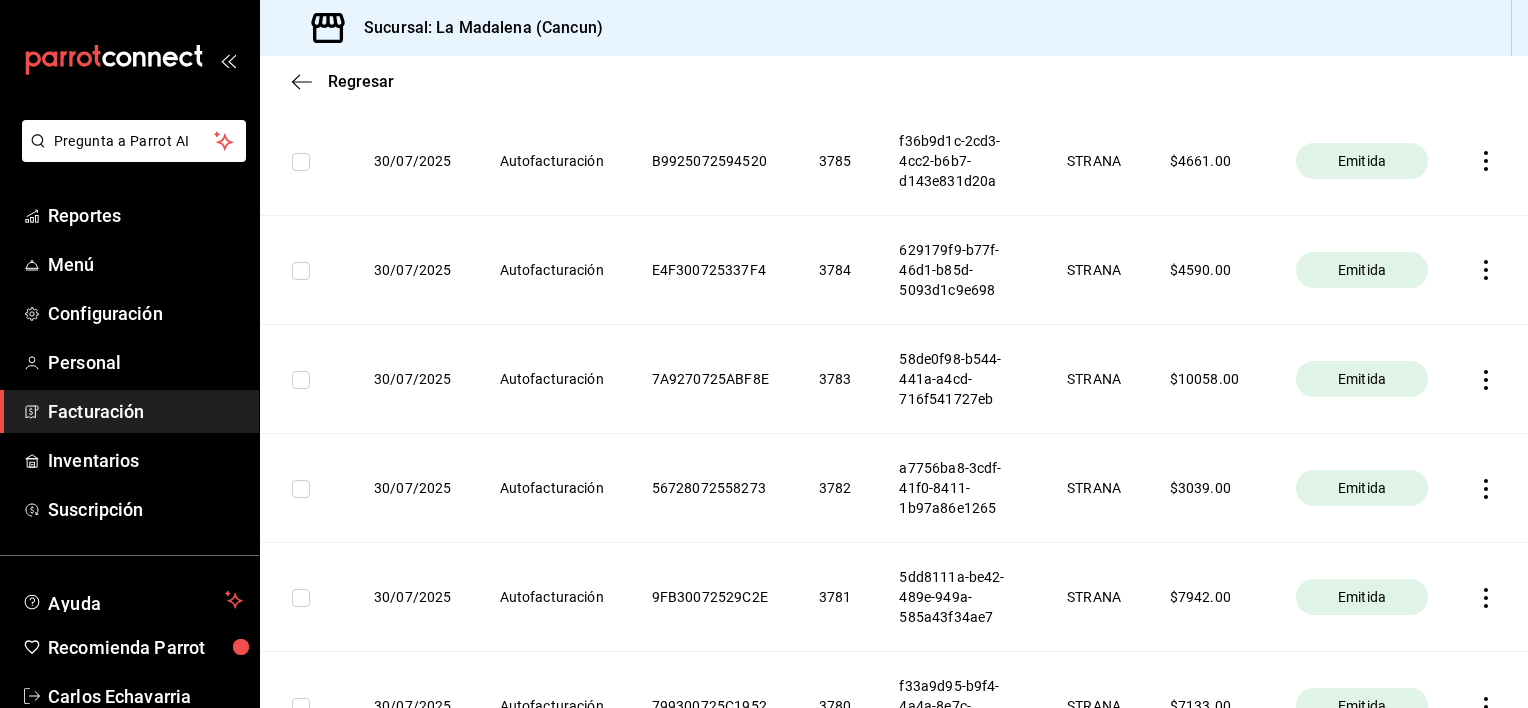 scroll, scrollTop: 4400, scrollLeft: 0, axis: vertical 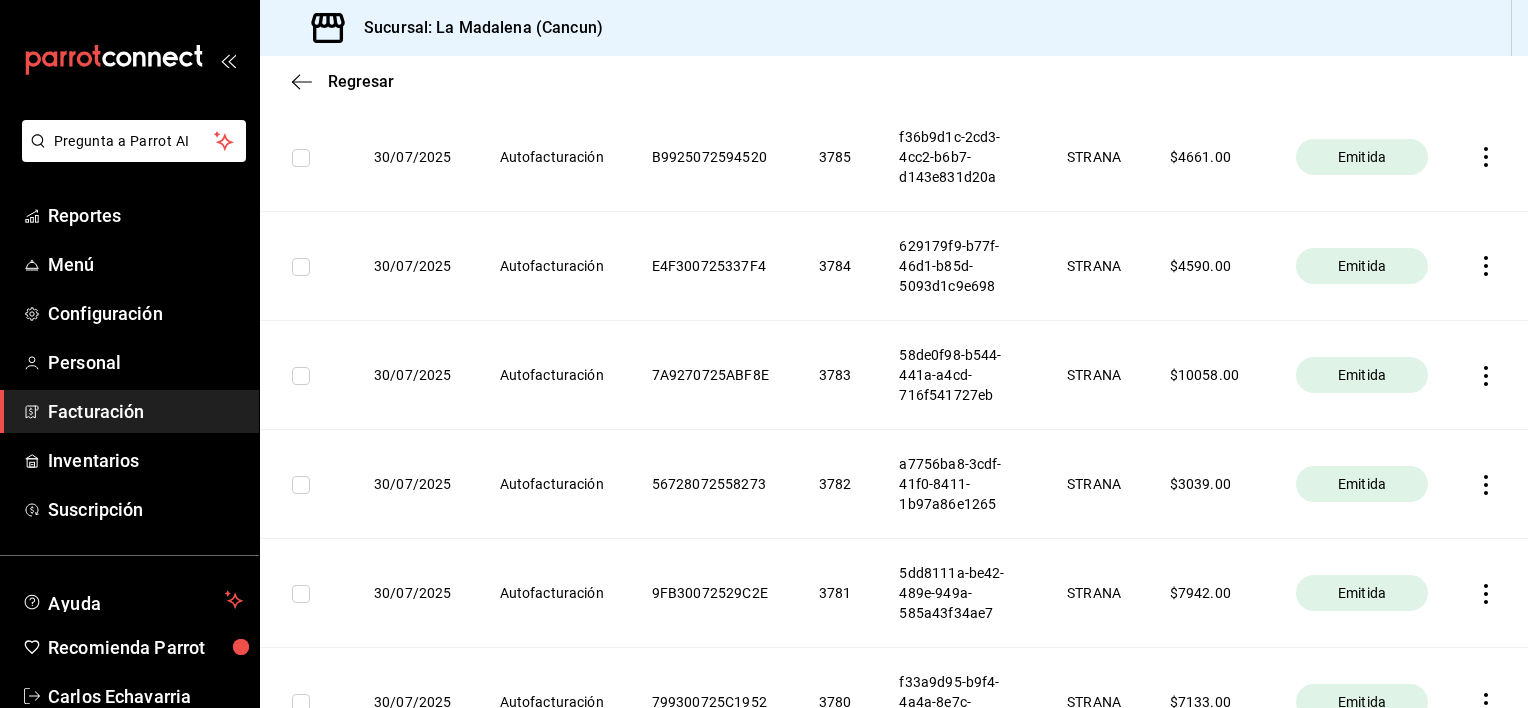 click 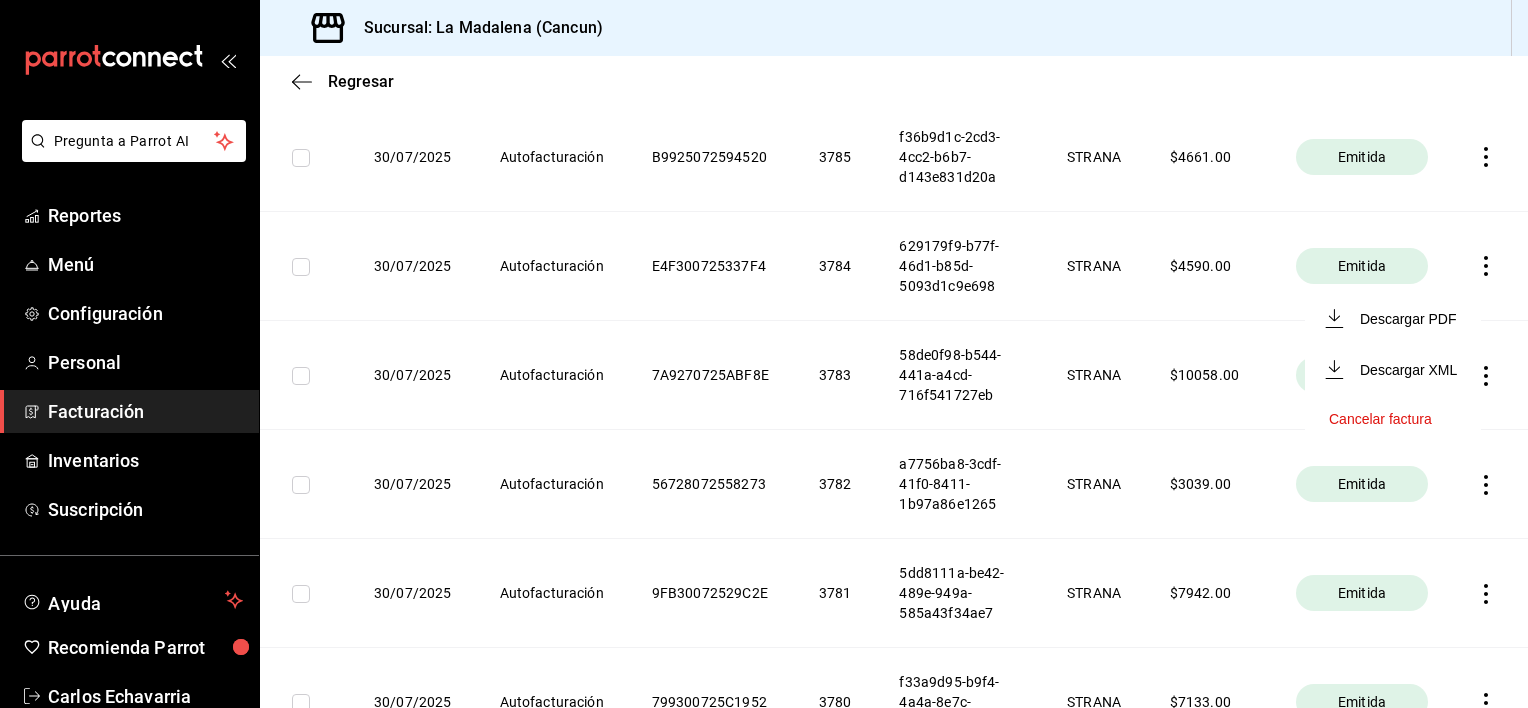 click on "Descargar PDF" at bounding box center [1393, 318] 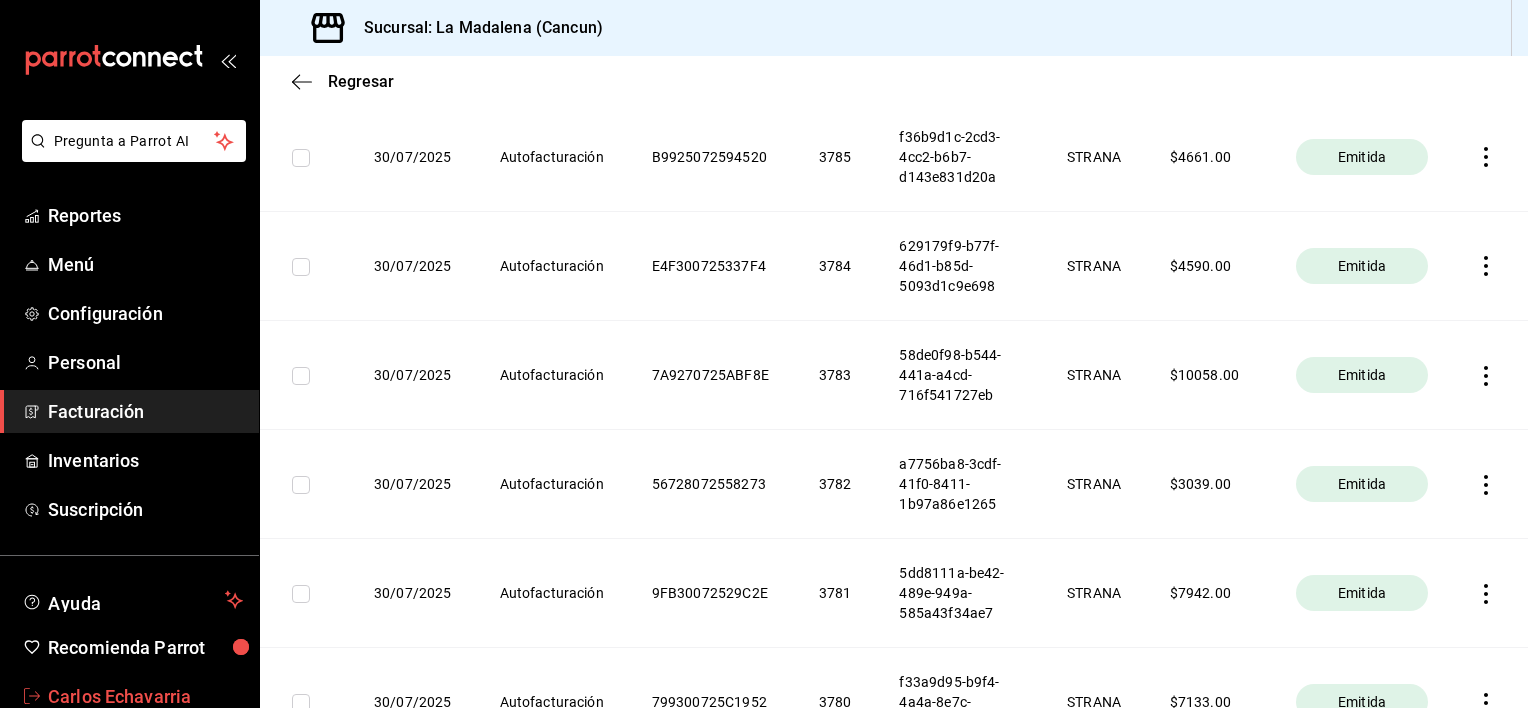 click on "Carlos Echavarria" at bounding box center [145, 696] 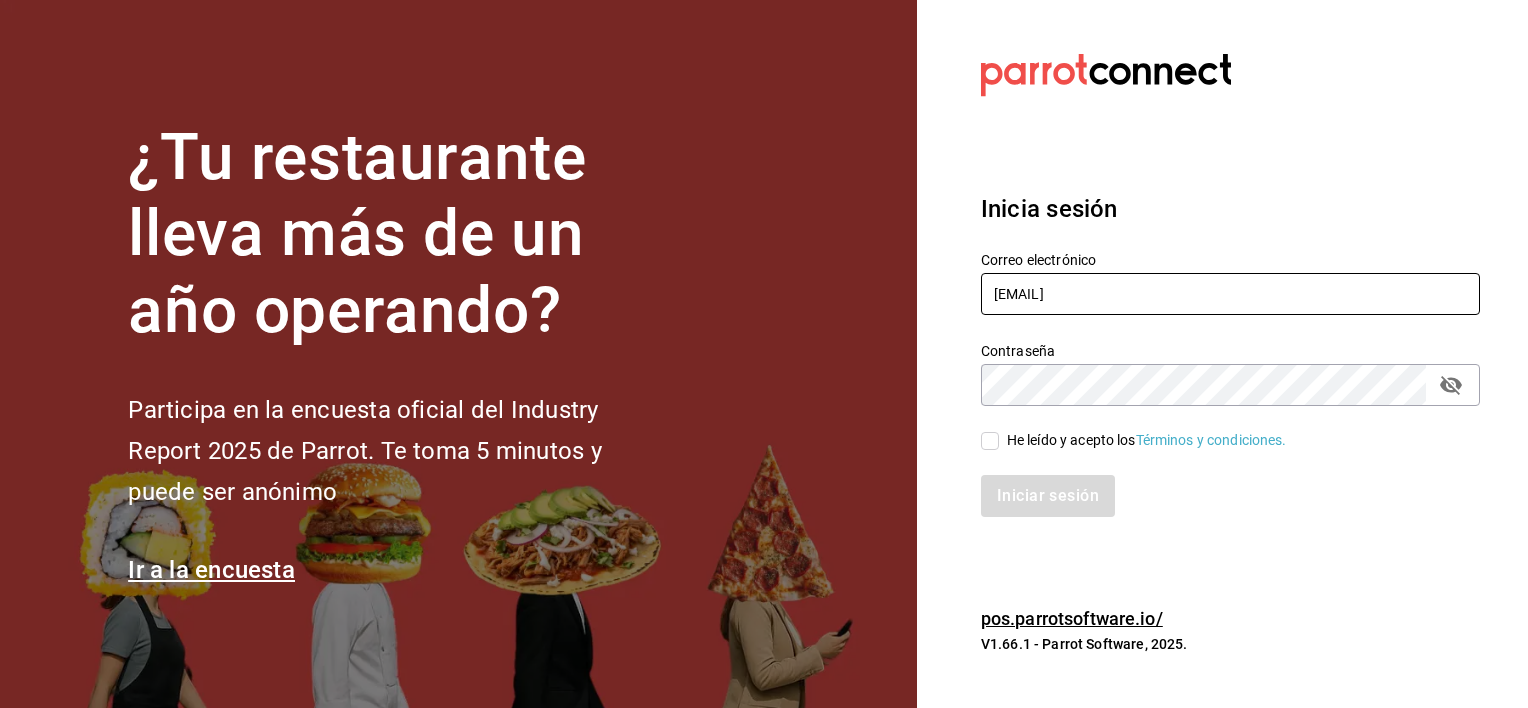 click on "madacancun24@outlook.com" at bounding box center [1230, 294] 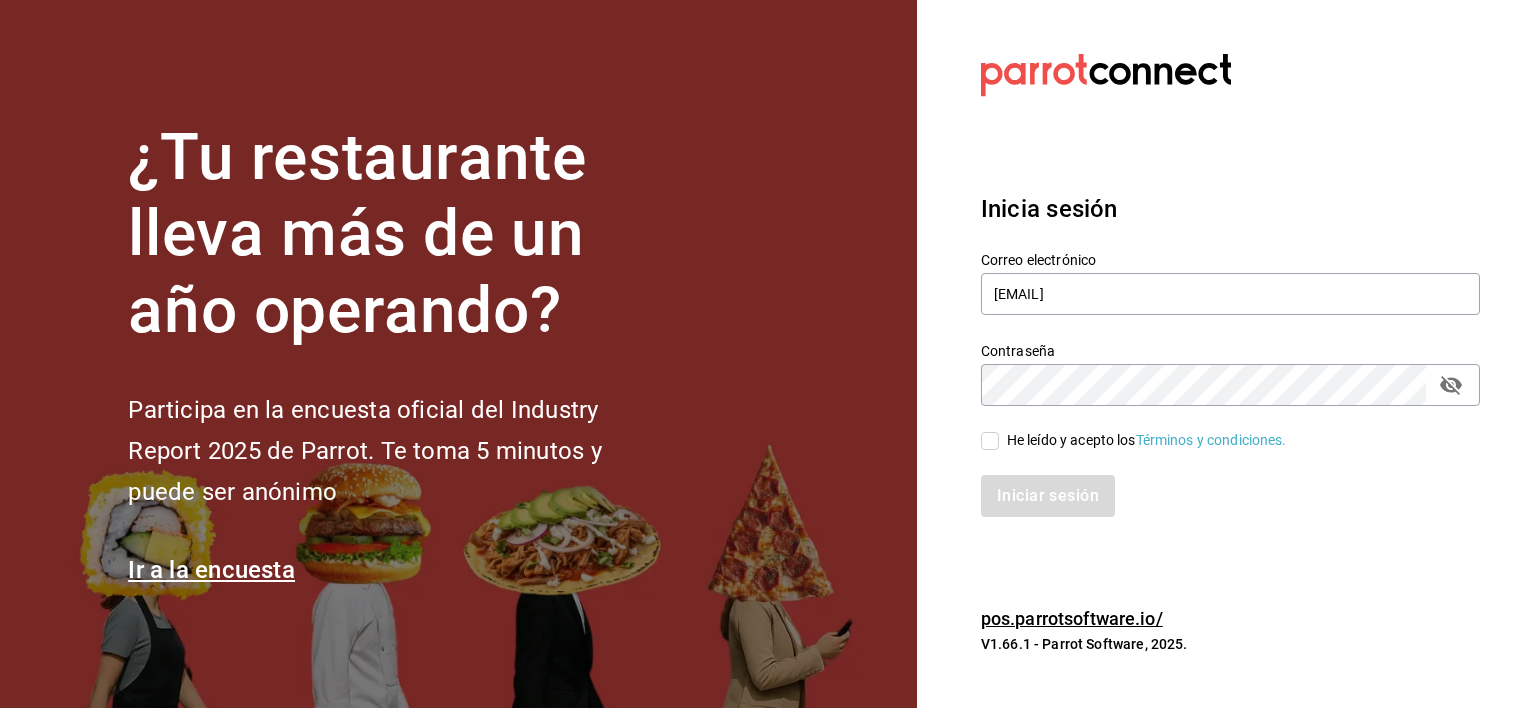 click on "He leído y acepto los  Términos y condiciones." at bounding box center [990, 441] 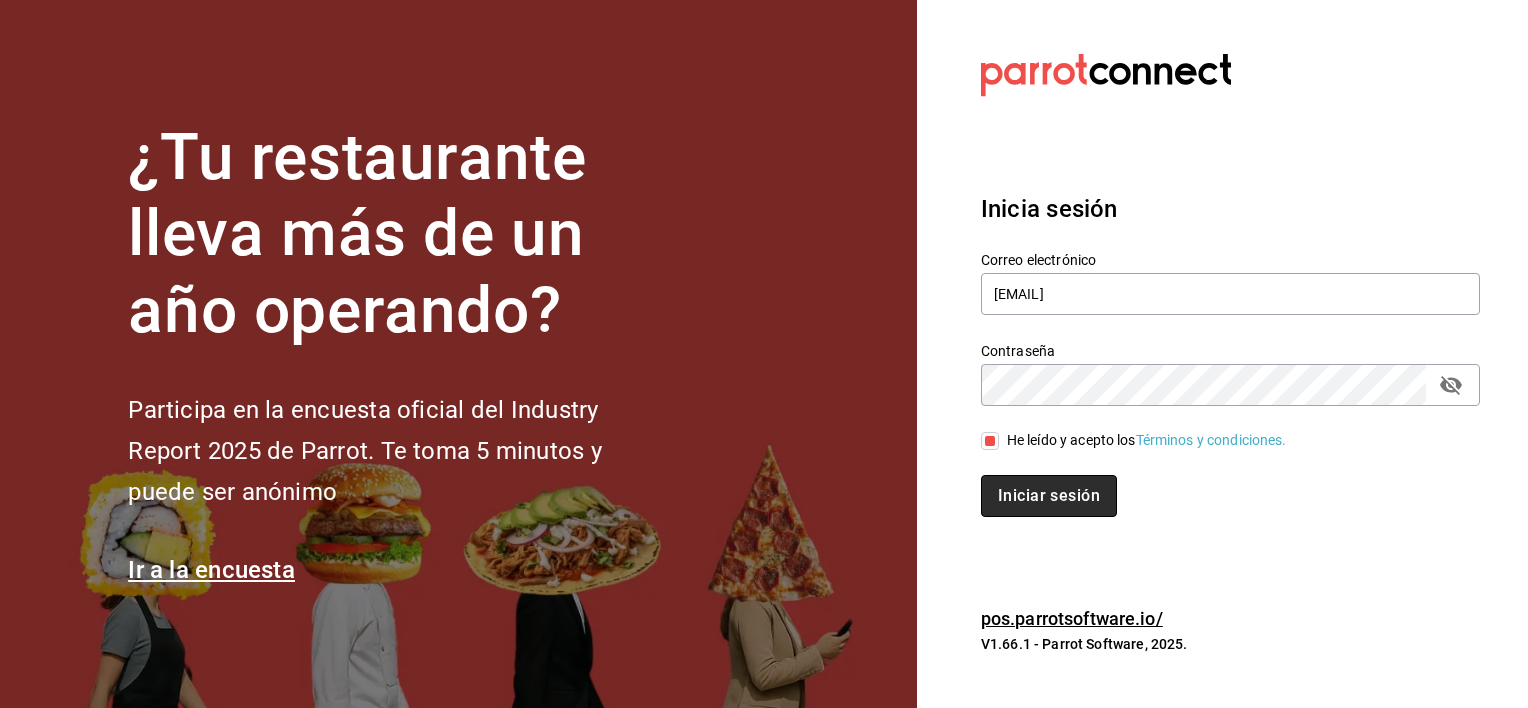click on "Iniciar sesión" at bounding box center (1049, 496) 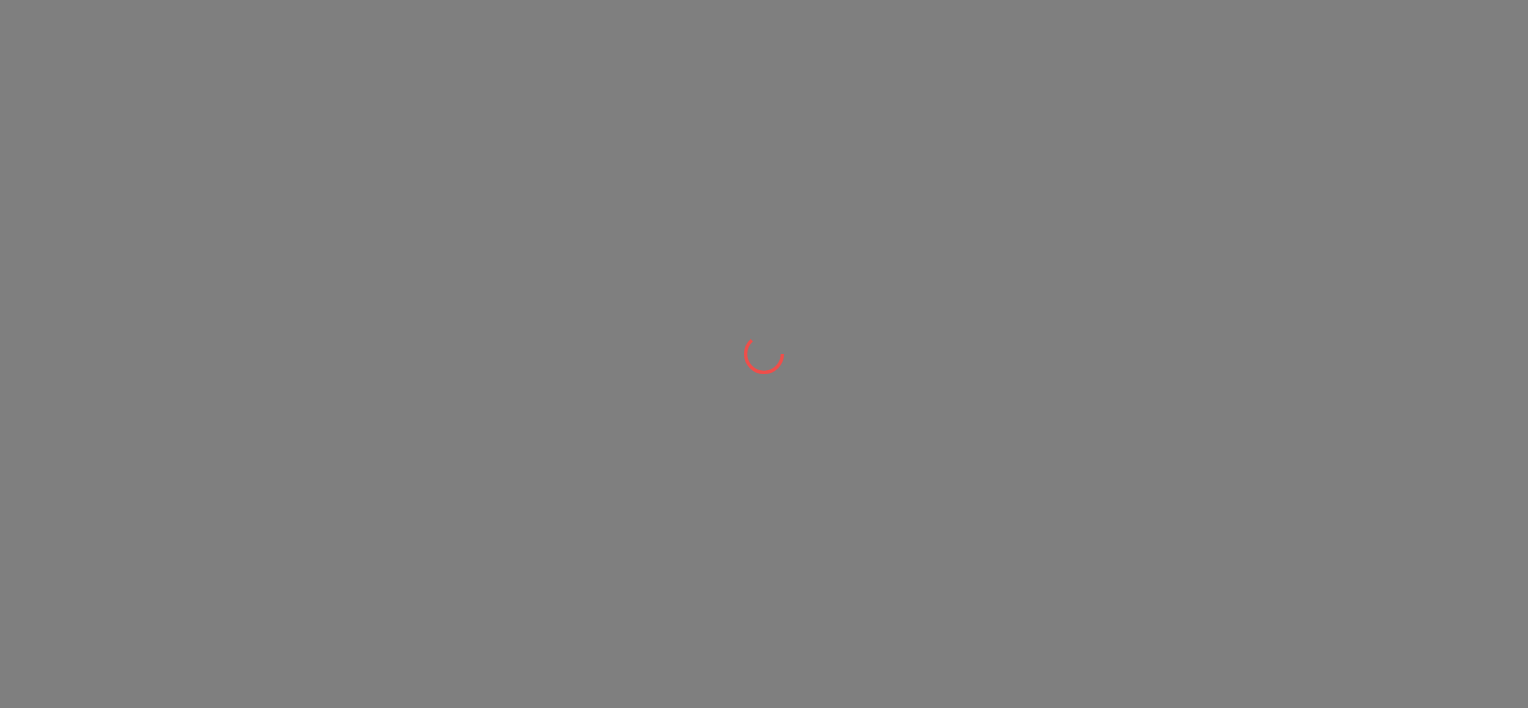 scroll, scrollTop: 0, scrollLeft: 0, axis: both 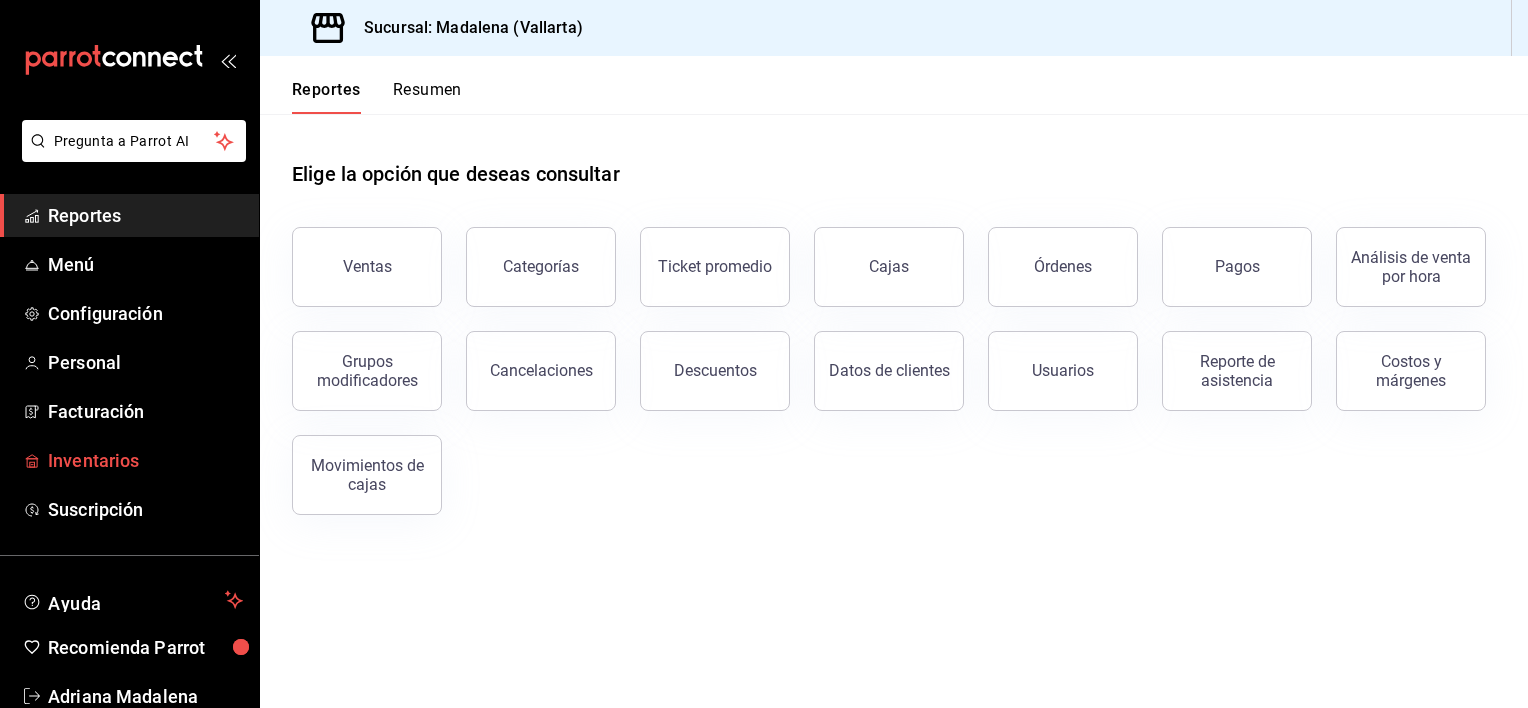 click on "Inventarios" at bounding box center (145, 460) 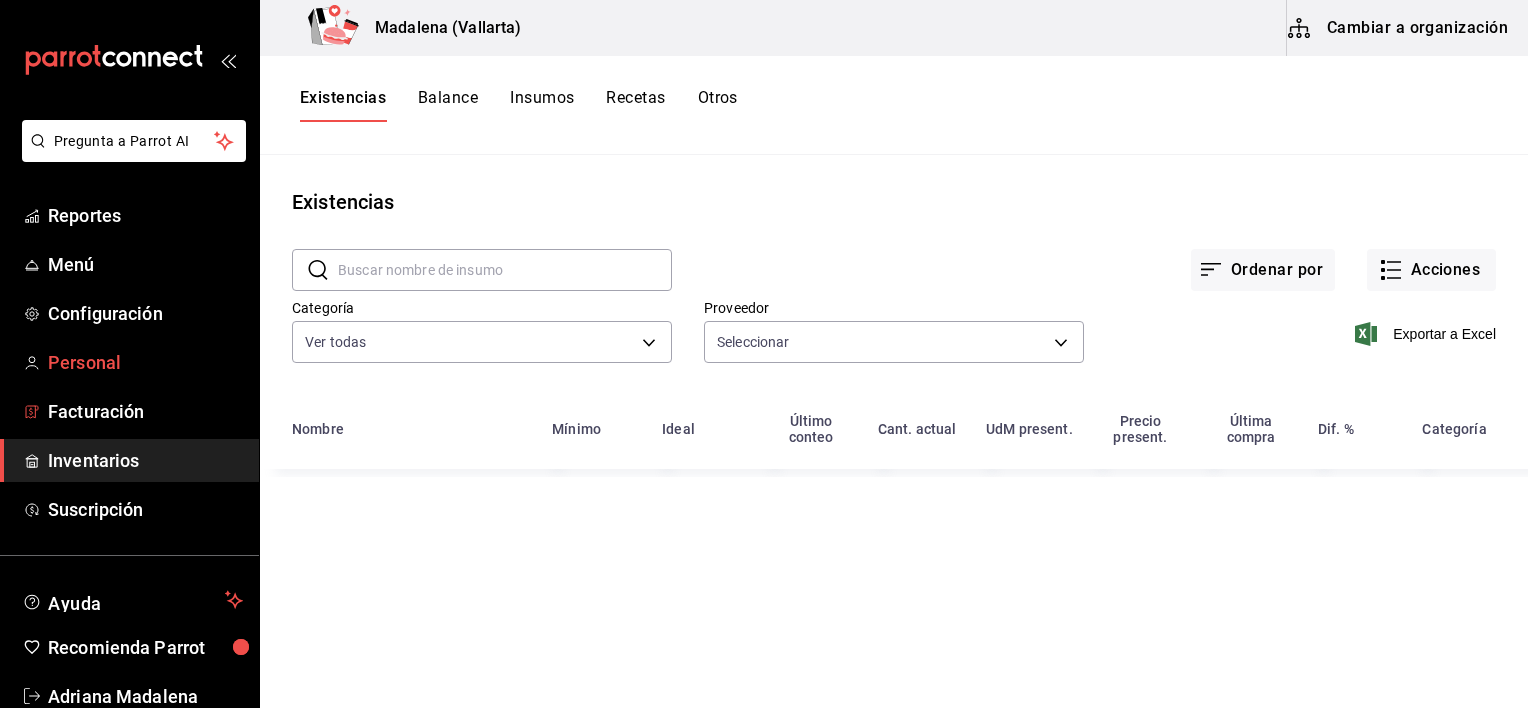 type on "[UUID]" 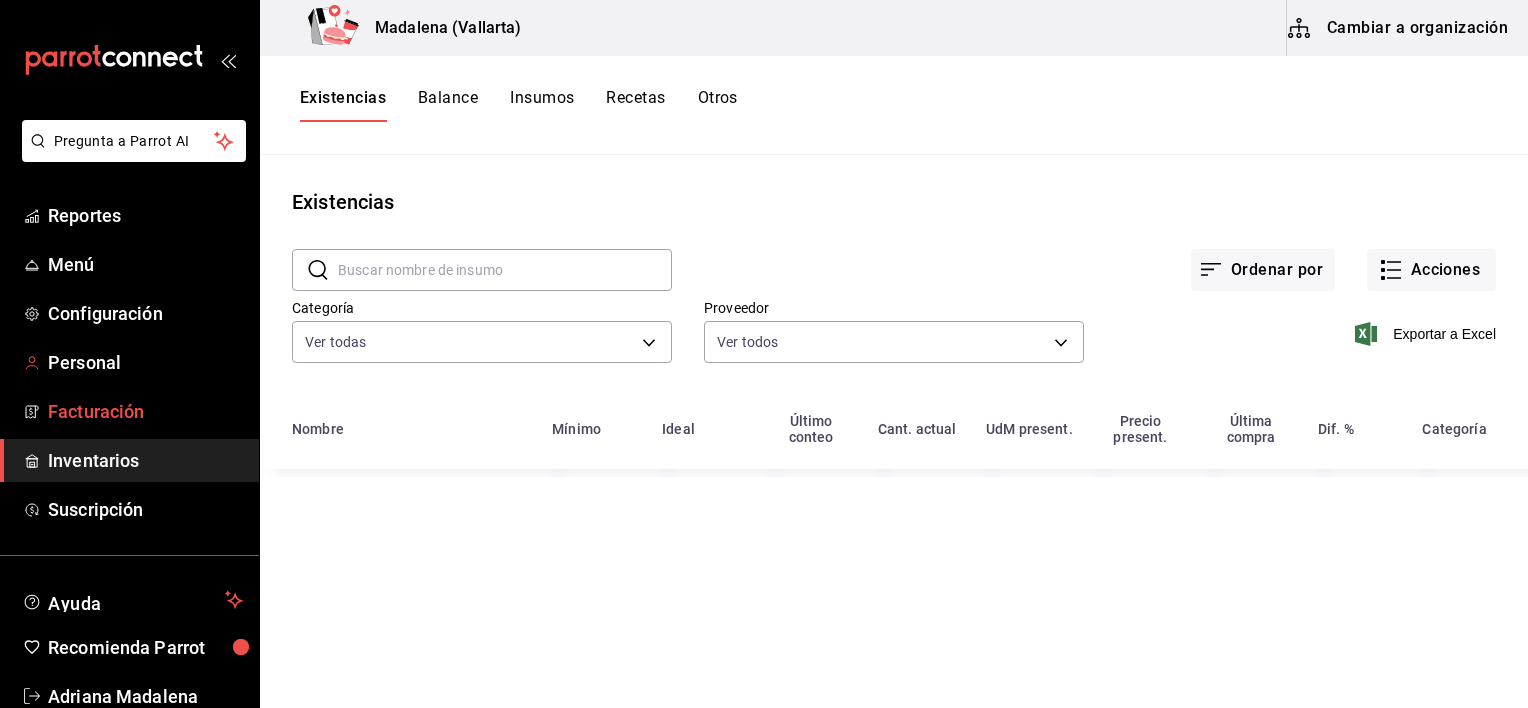 click on "Facturación" at bounding box center [145, 411] 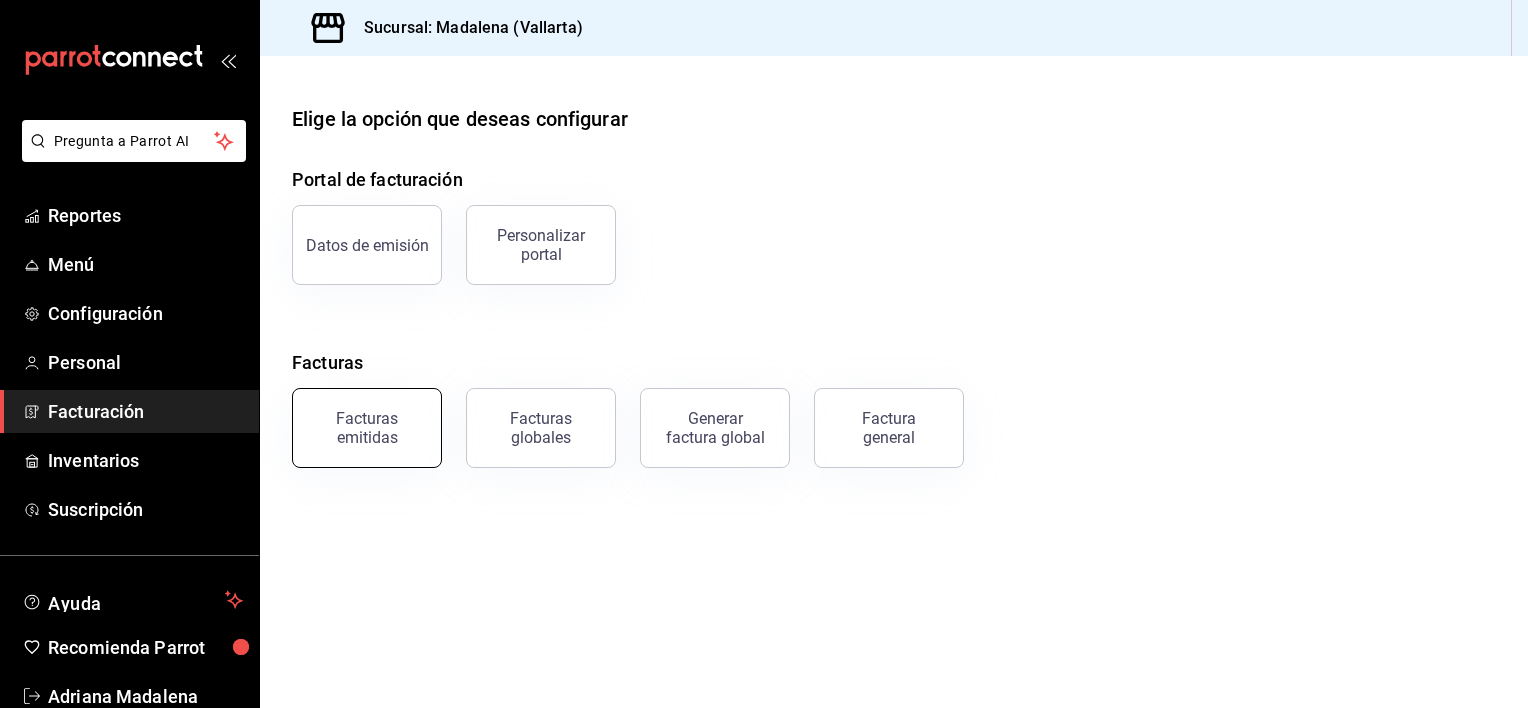 click on "Facturas emitidas" at bounding box center (367, 428) 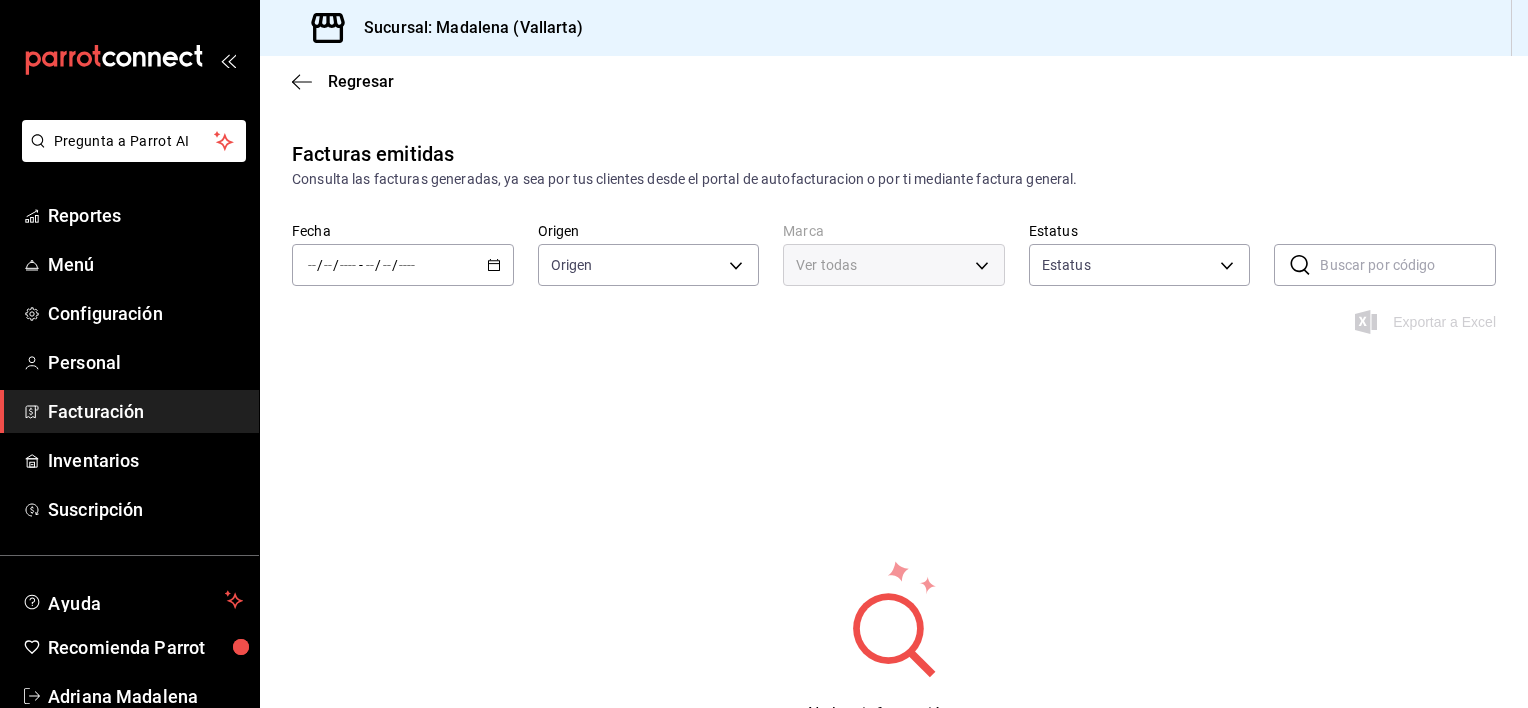 type on "ORDER_INVOICE,GENERAL_INVOICE" 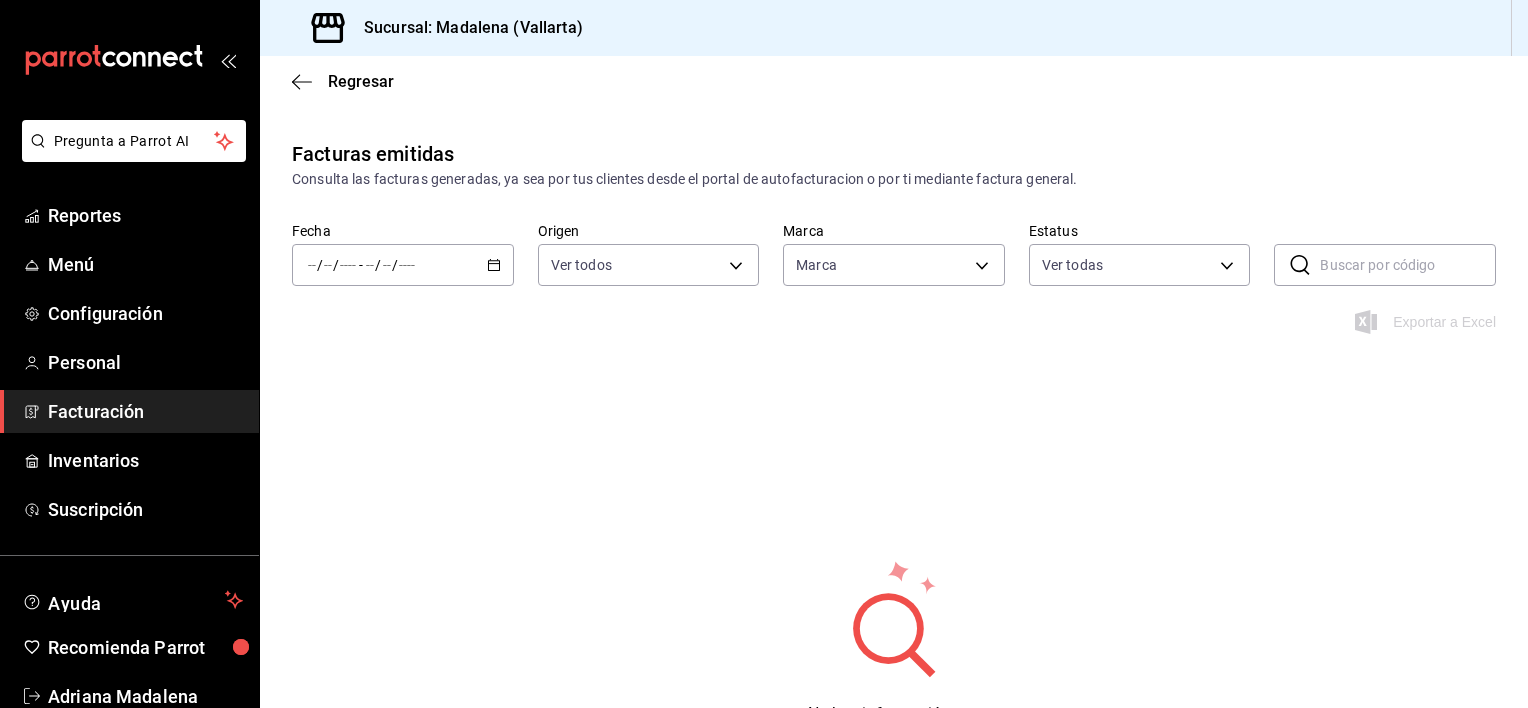 type on "[UUID]" 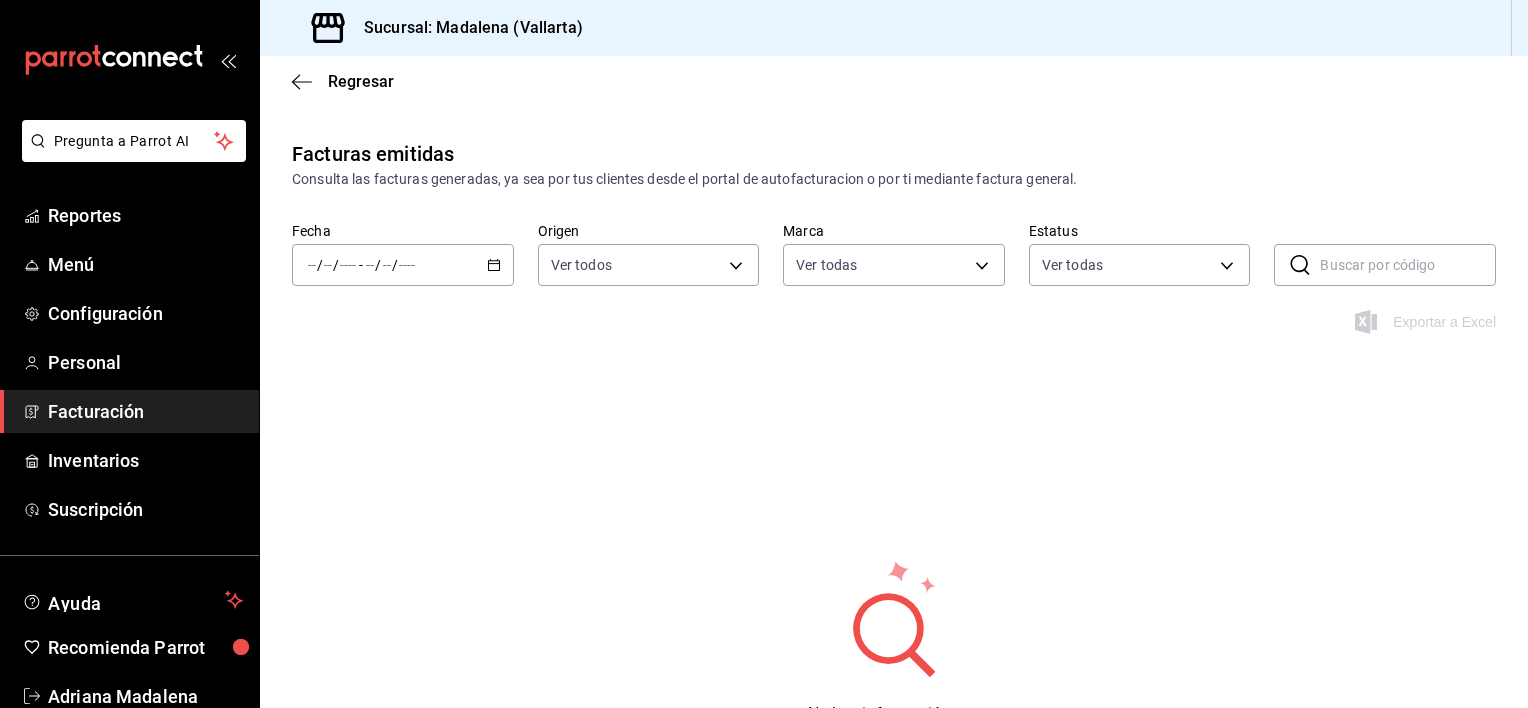 click on "/ / - / /" at bounding box center (403, 265) 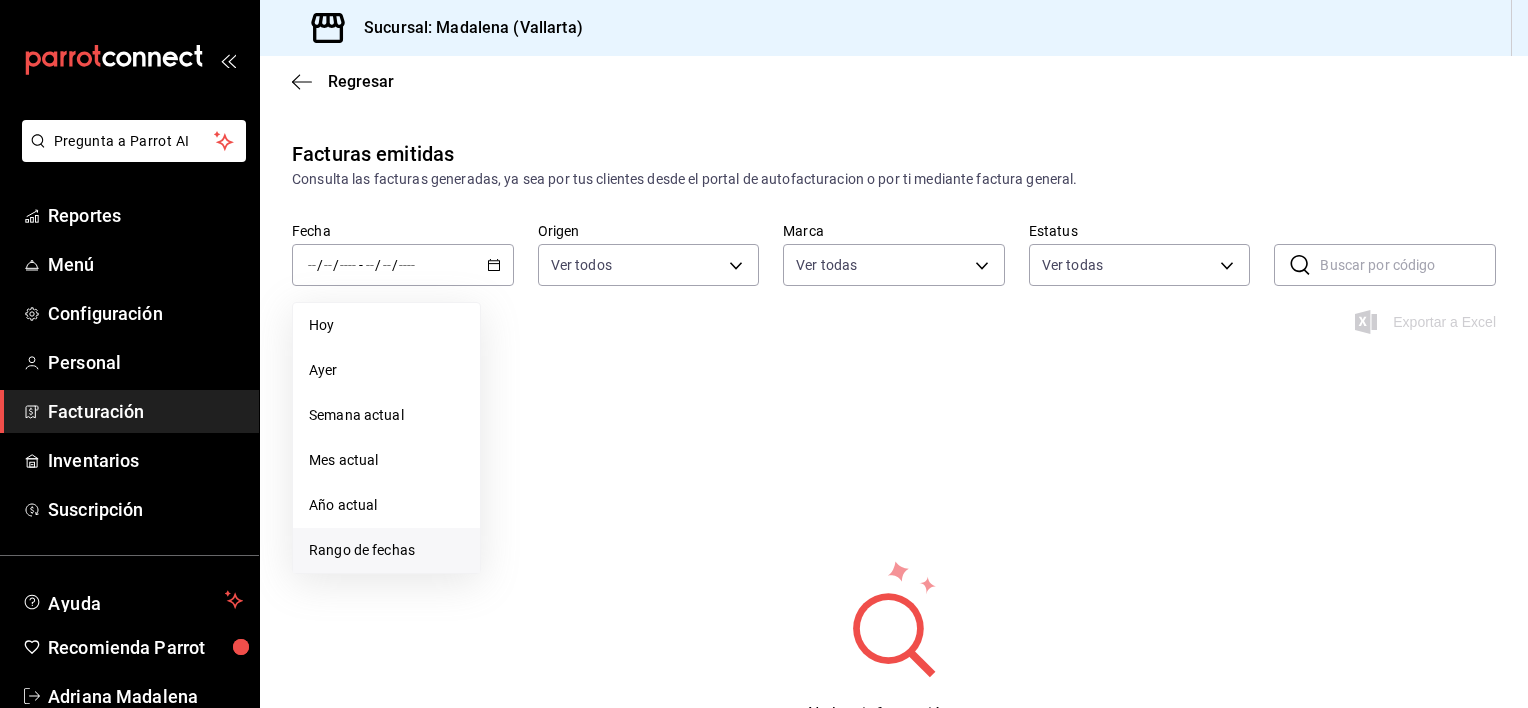 click on "Rango de fechas" at bounding box center [386, 550] 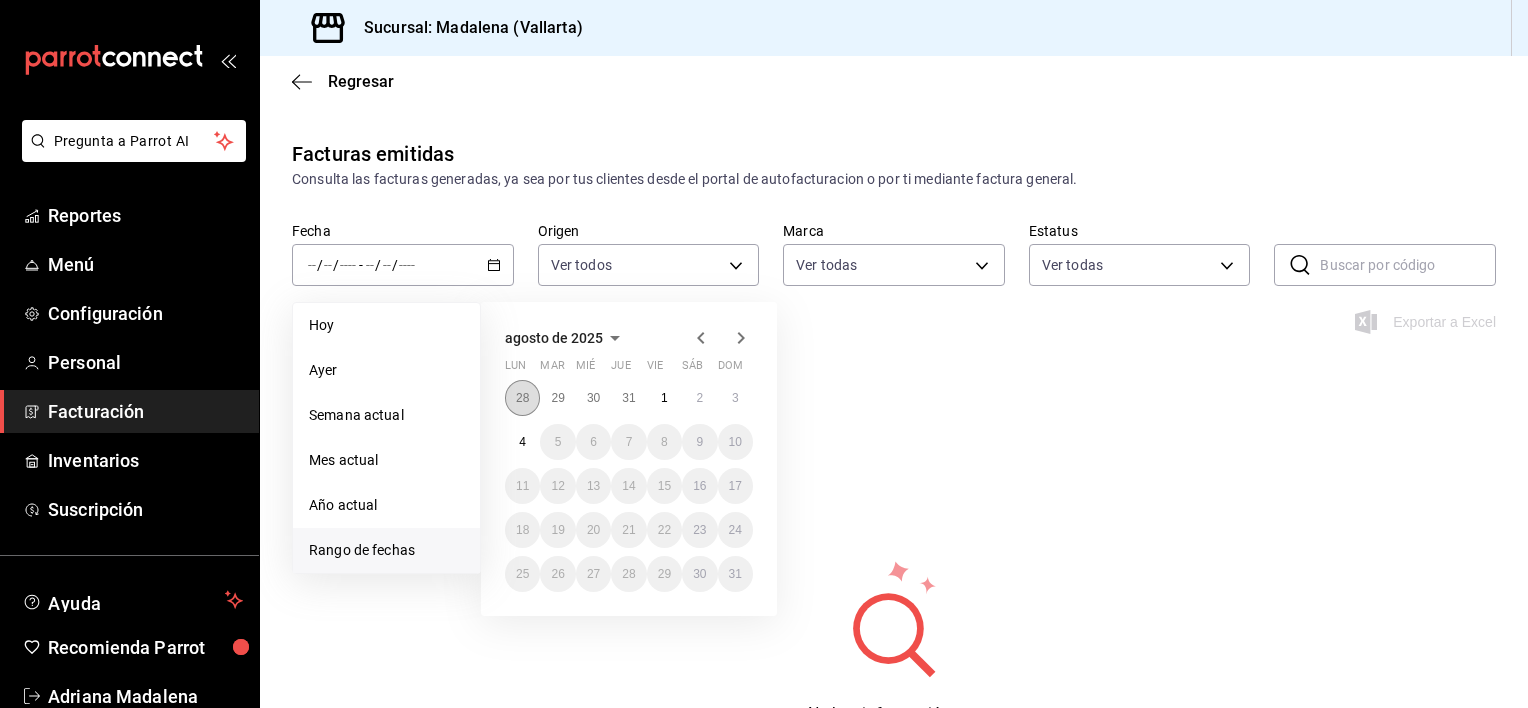 click on "28" at bounding box center [522, 398] 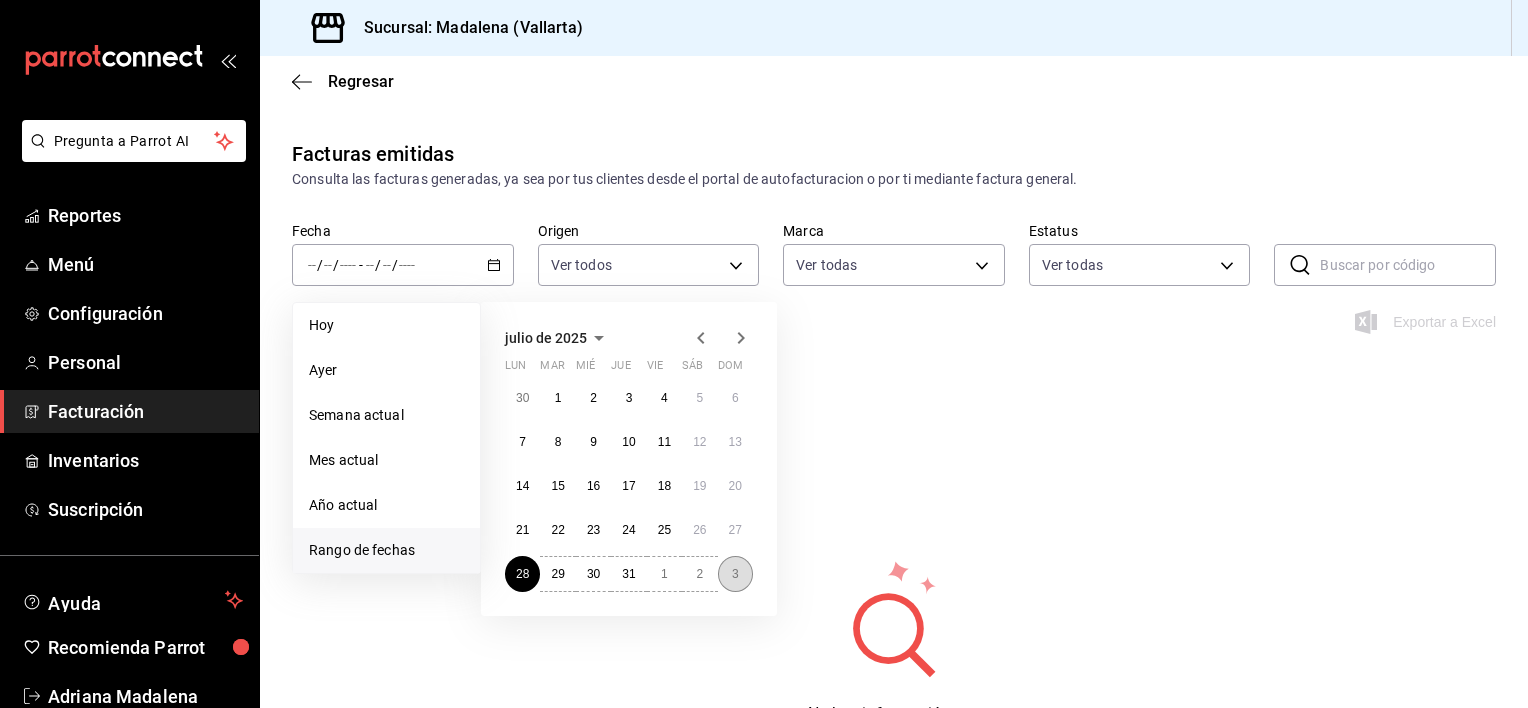 click on "3" at bounding box center [735, 574] 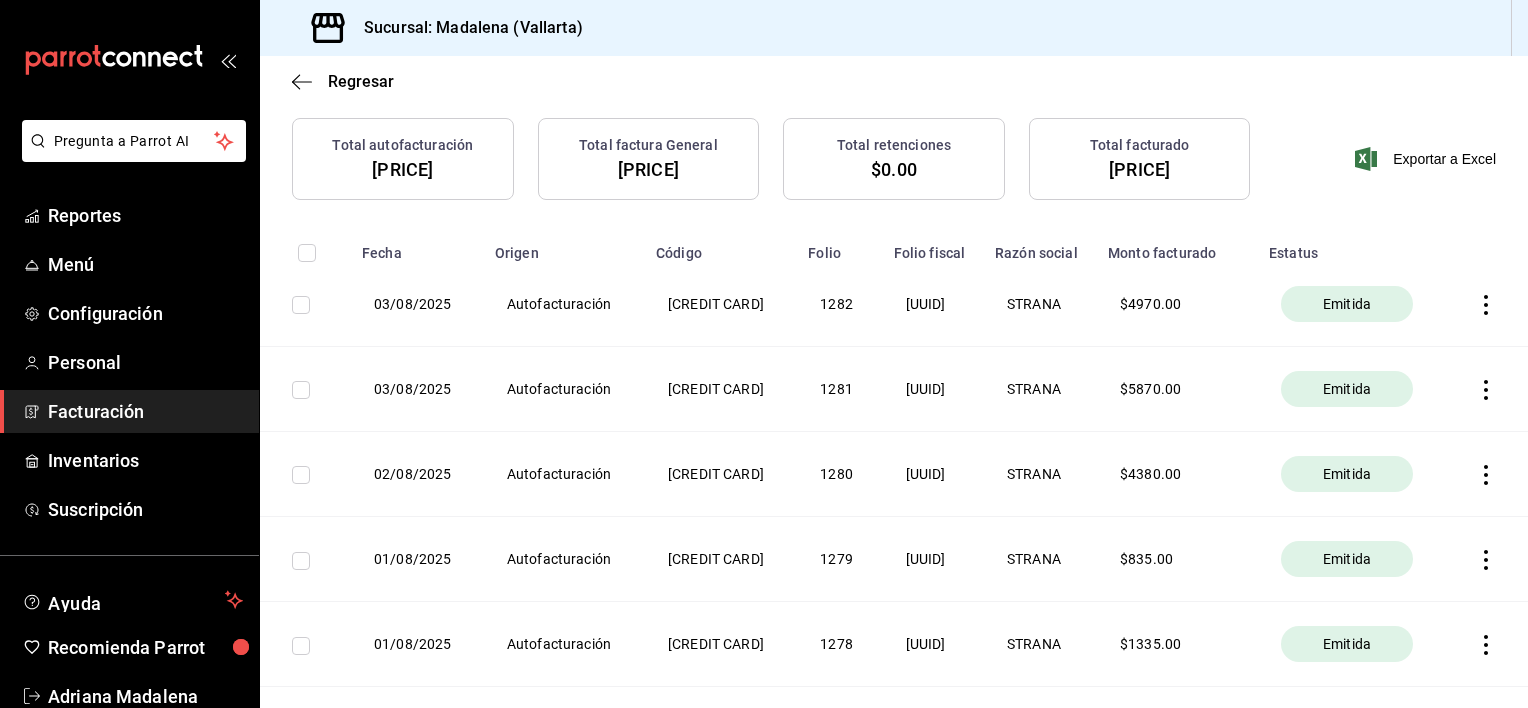 scroll, scrollTop: 200, scrollLeft: 0, axis: vertical 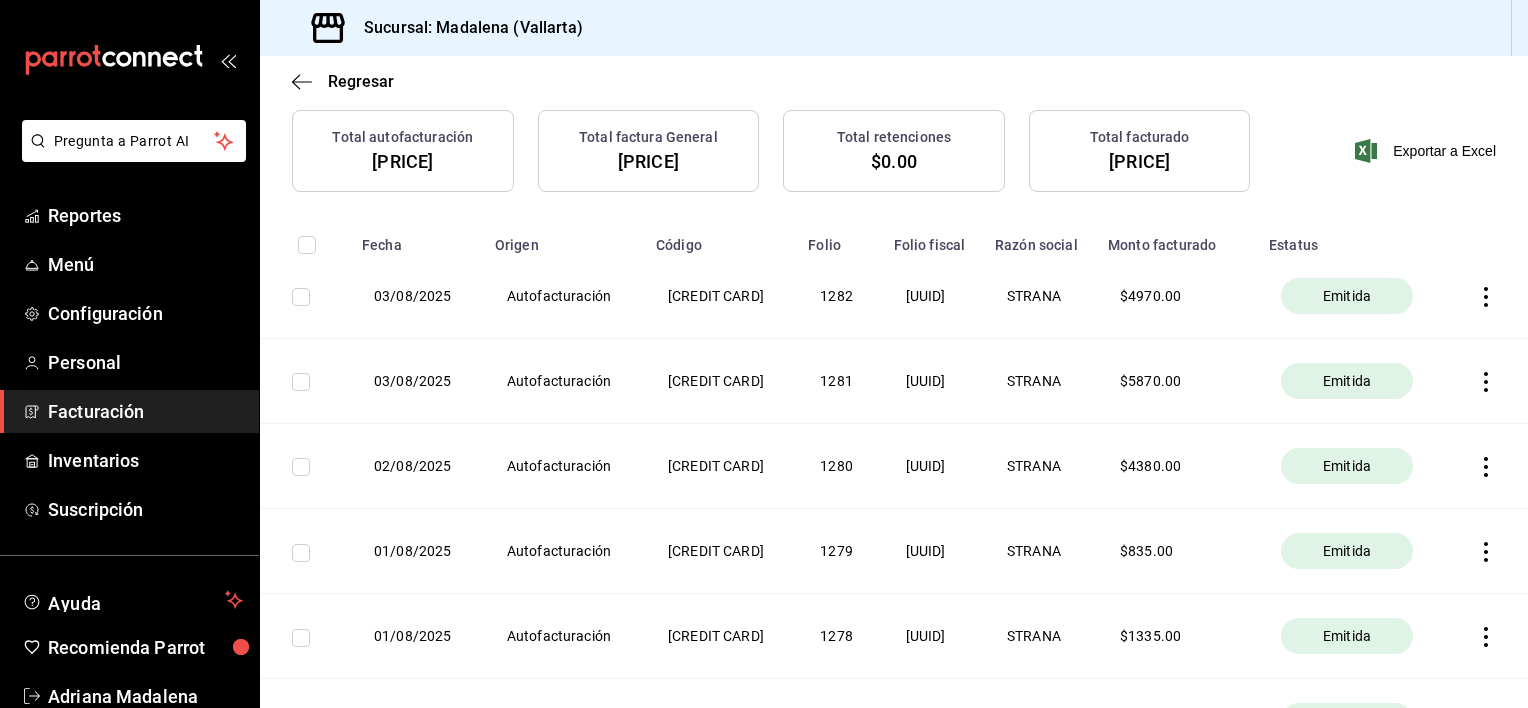 click 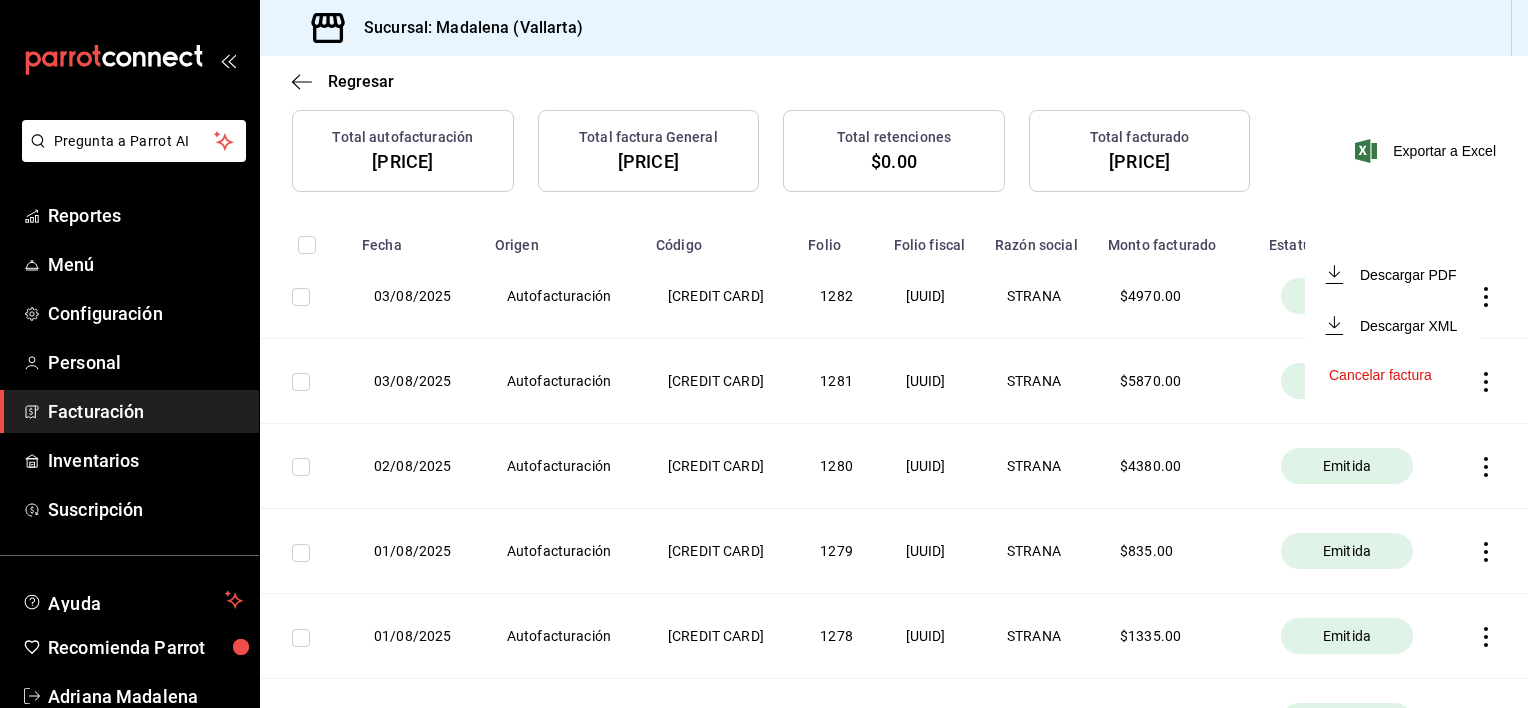 click on "Descargar PDF" at bounding box center [1393, 274] 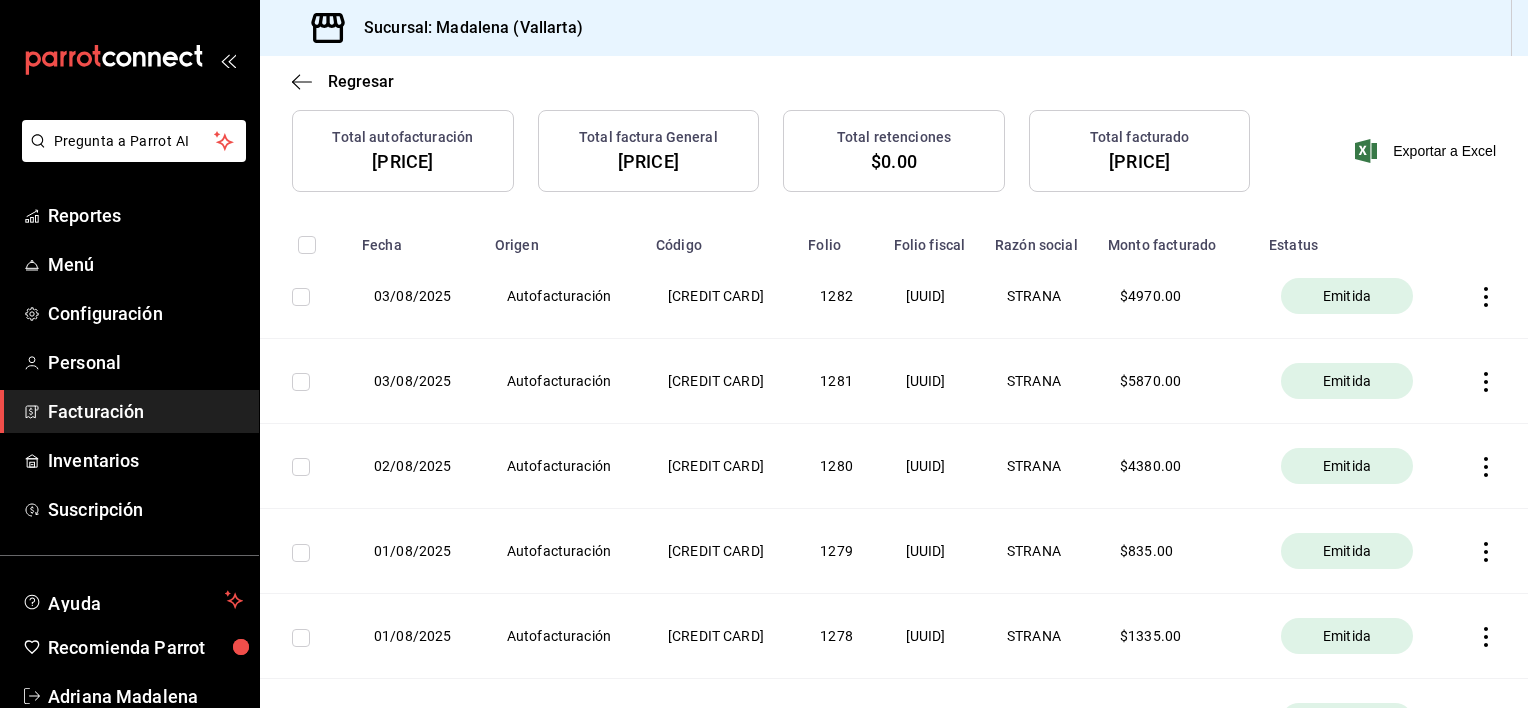 click 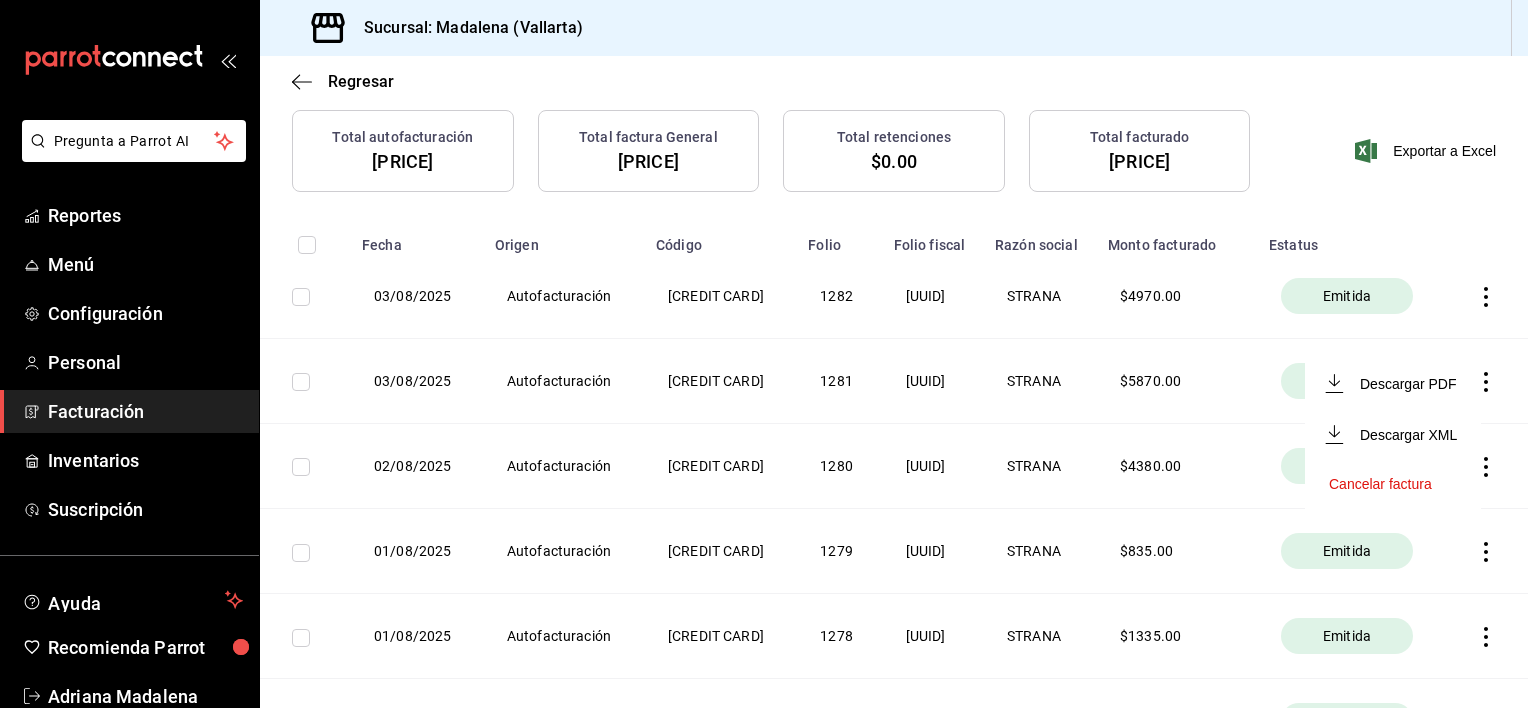 click on "Descargar PDF" at bounding box center [1393, 383] 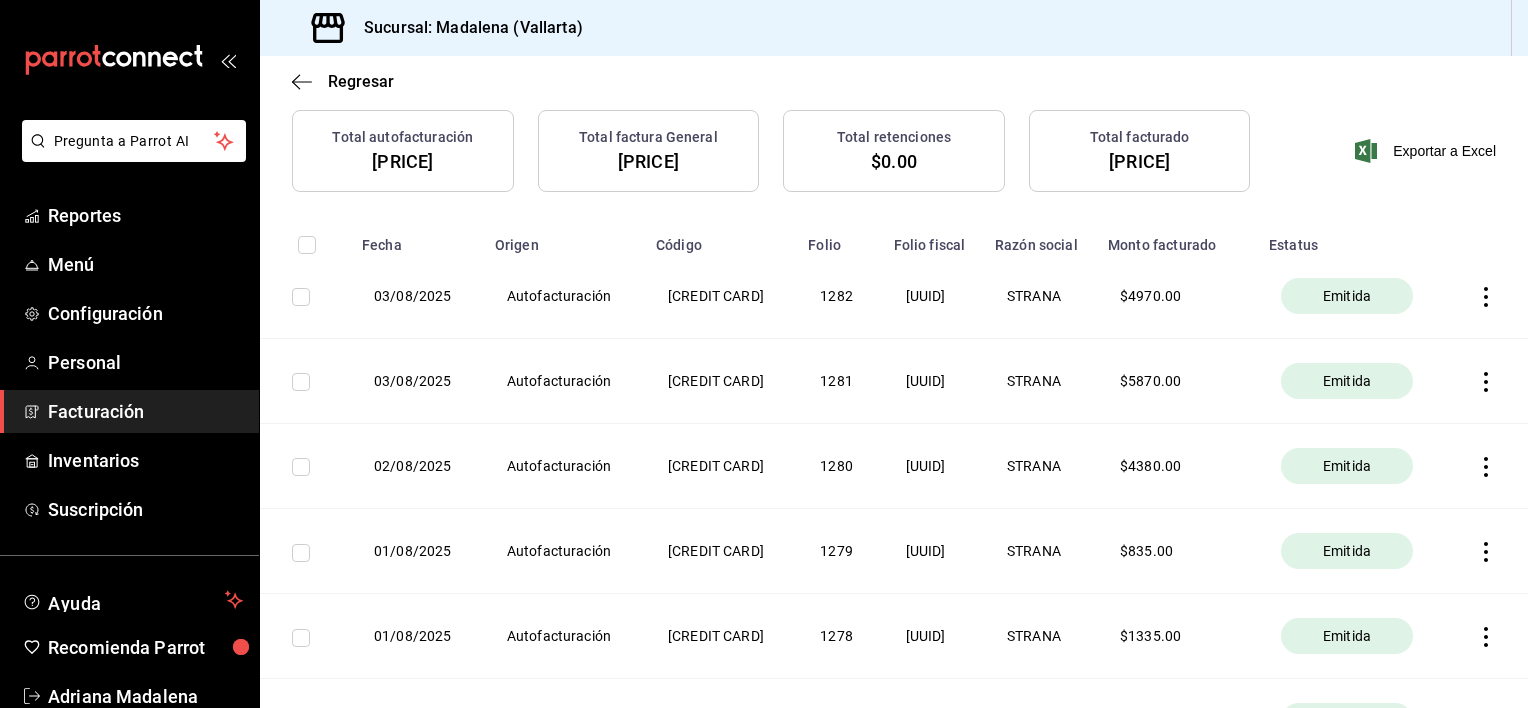 click 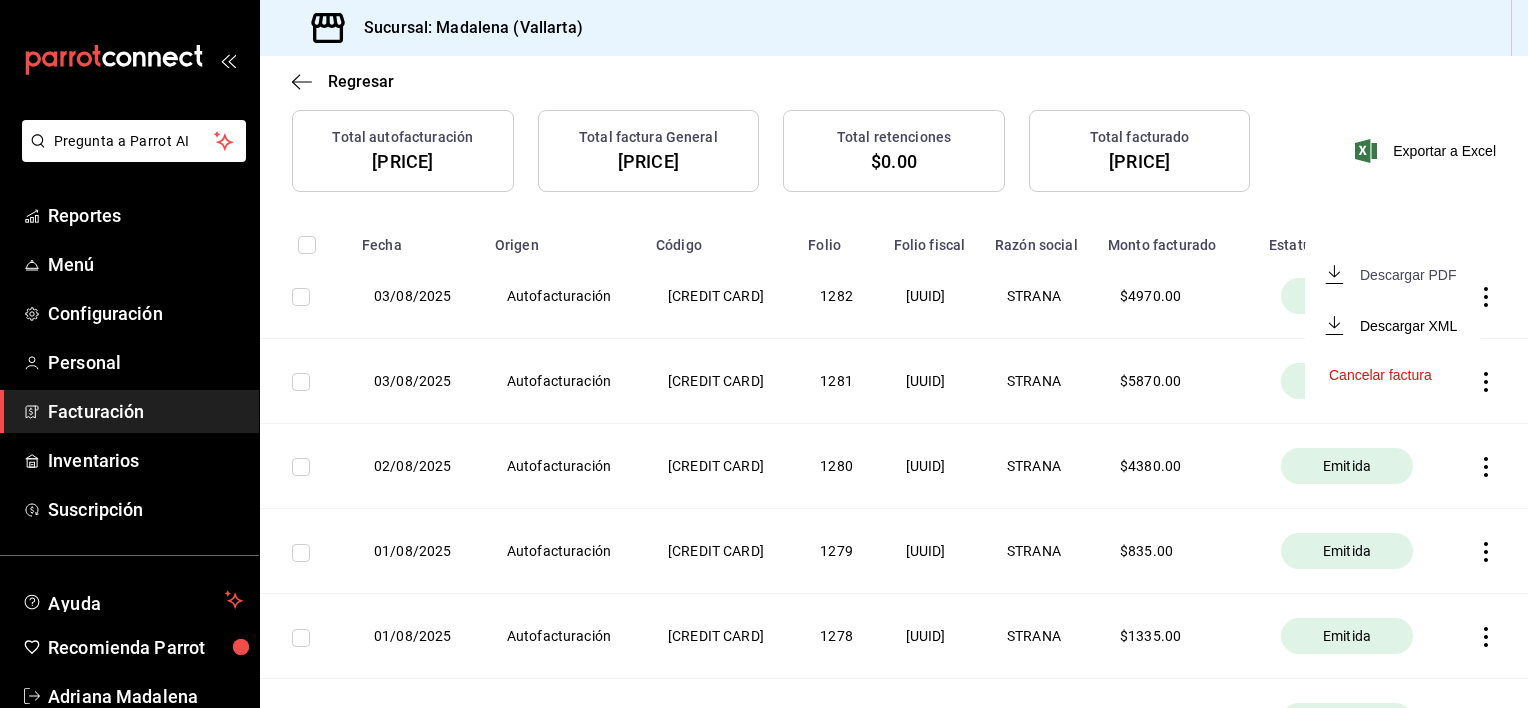 click on "Descargar PDF" at bounding box center (1408, 275) 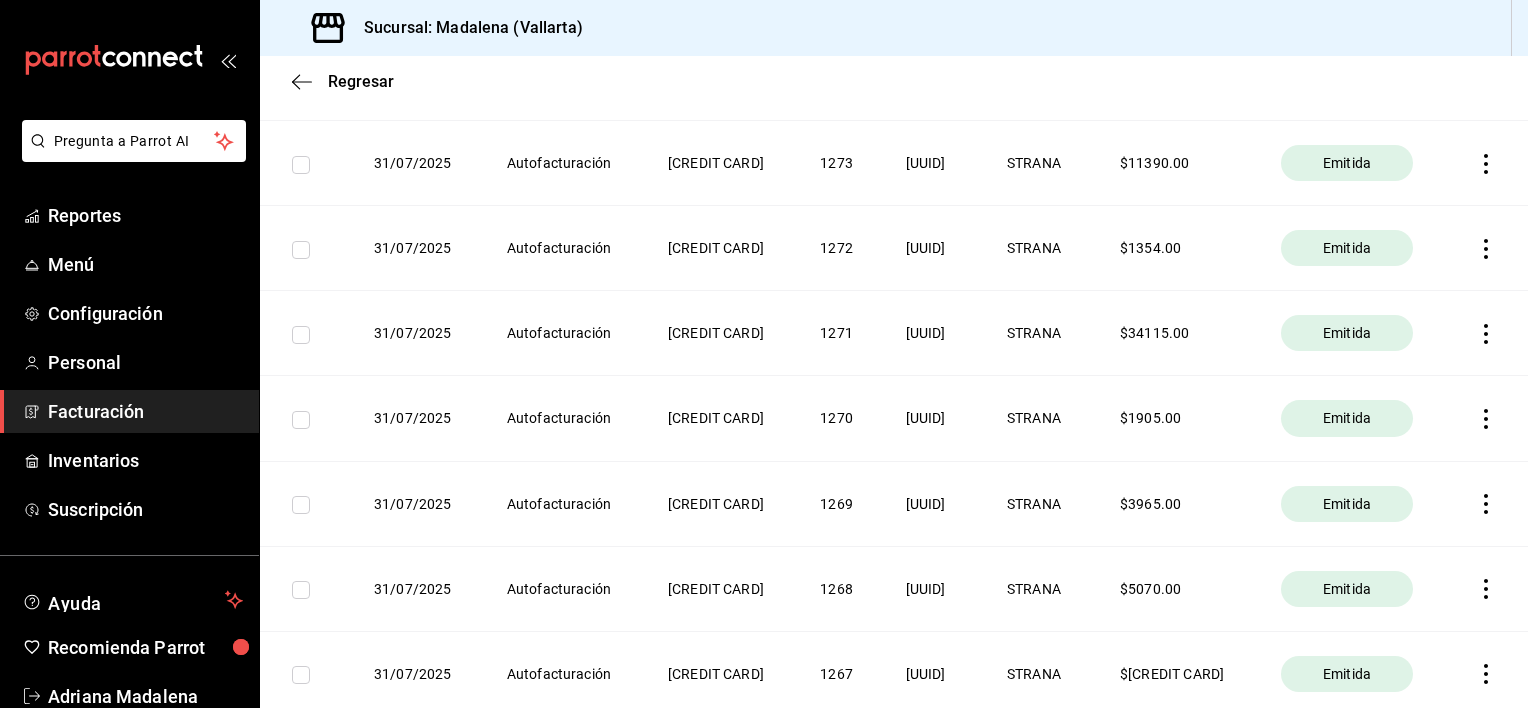 scroll, scrollTop: 1100, scrollLeft: 0, axis: vertical 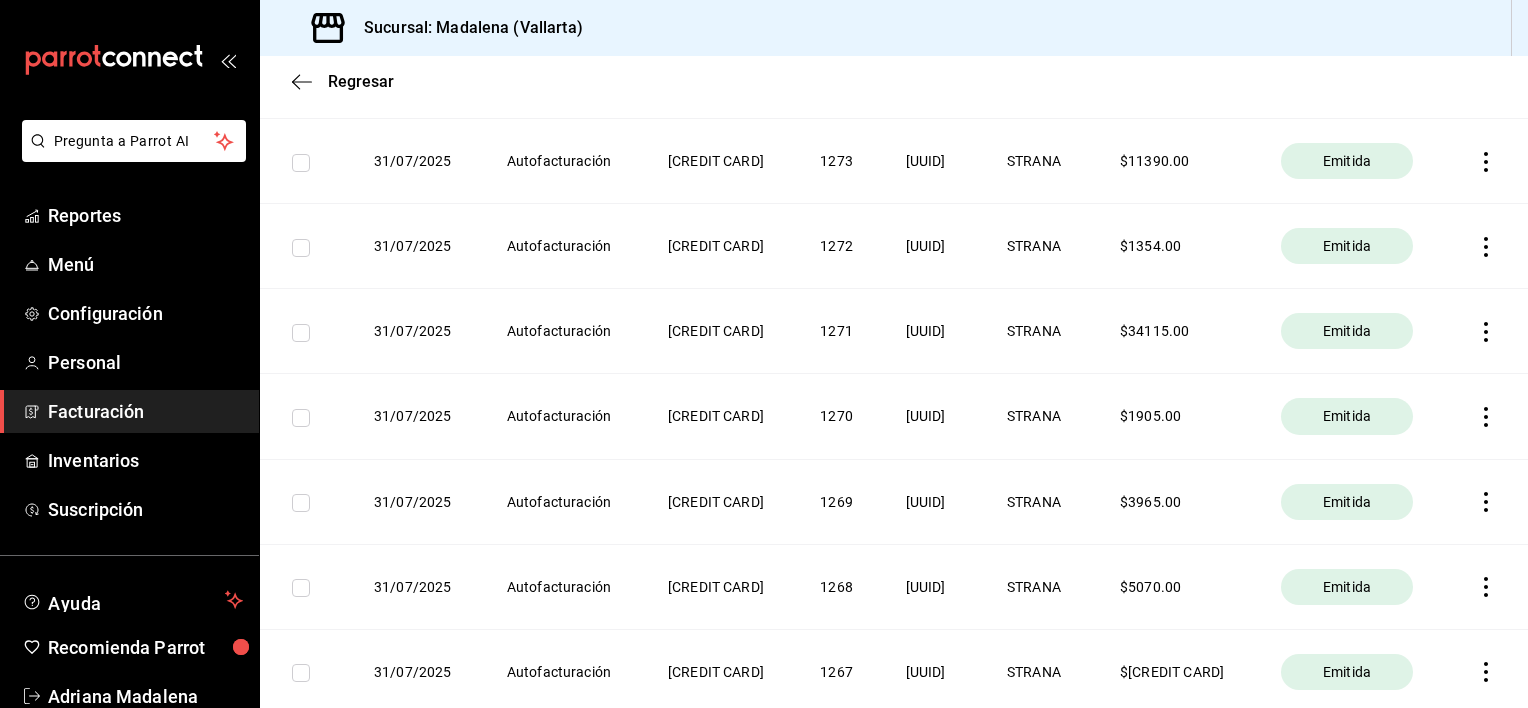 click at bounding box center [1488, 76] 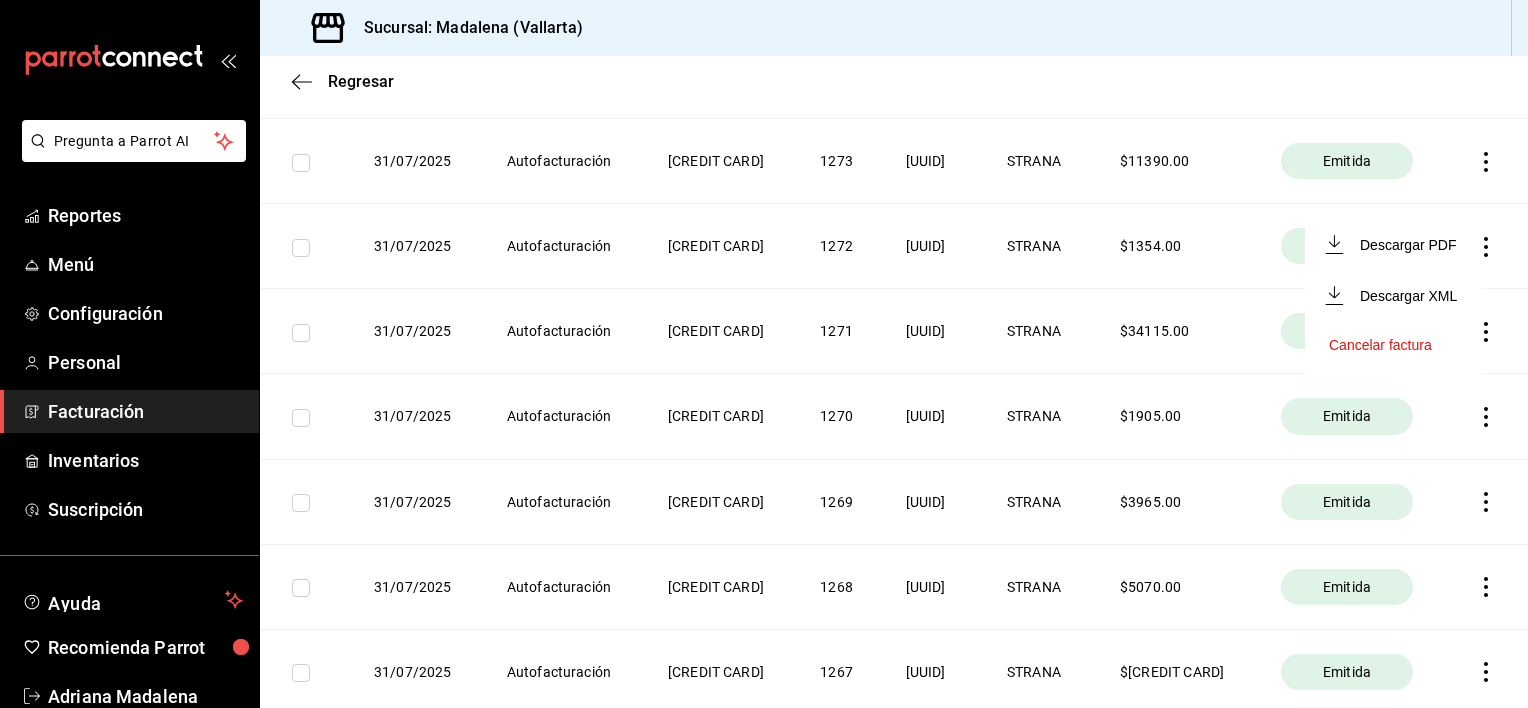 click on "Descargar PDF" at bounding box center (1393, 244) 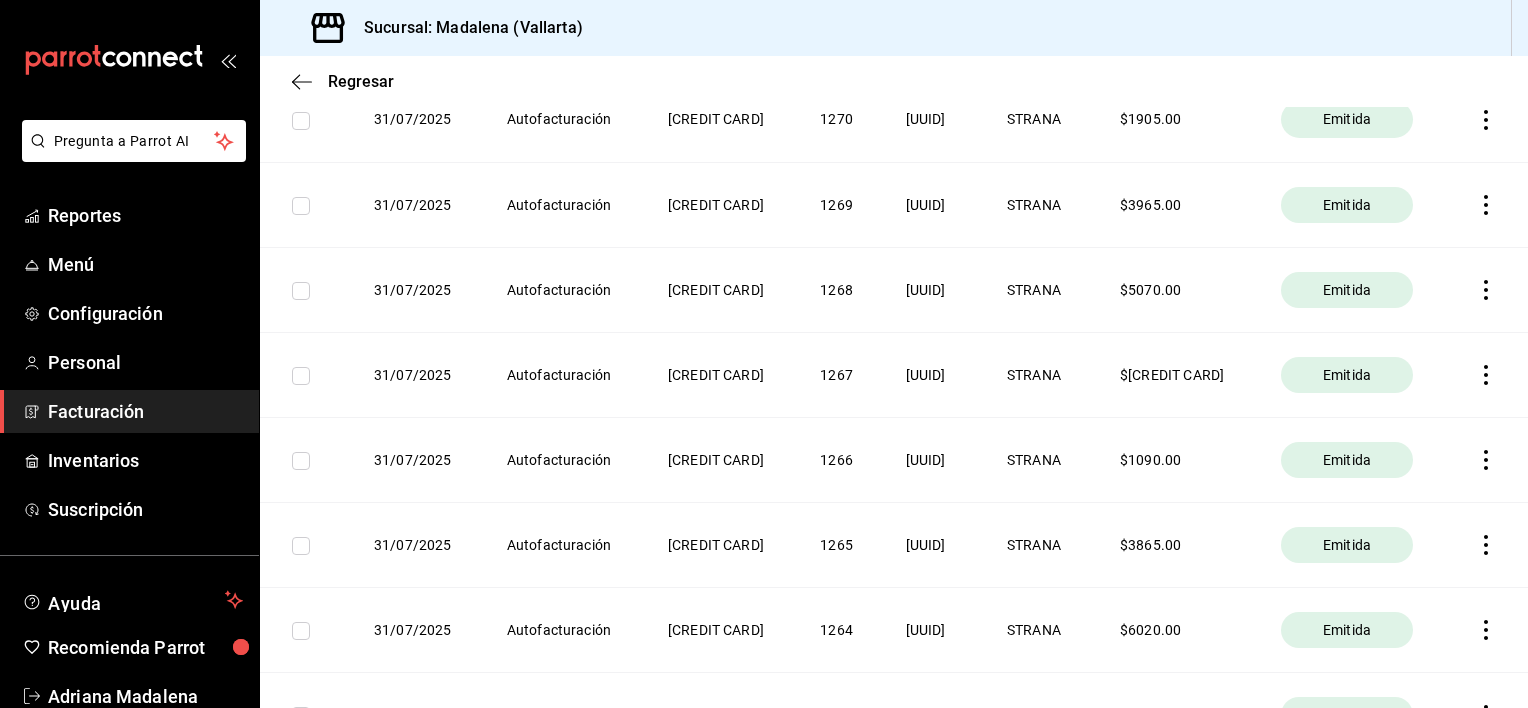 scroll, scrollTop: 1400, scrollLeft: 0, axis: vertical 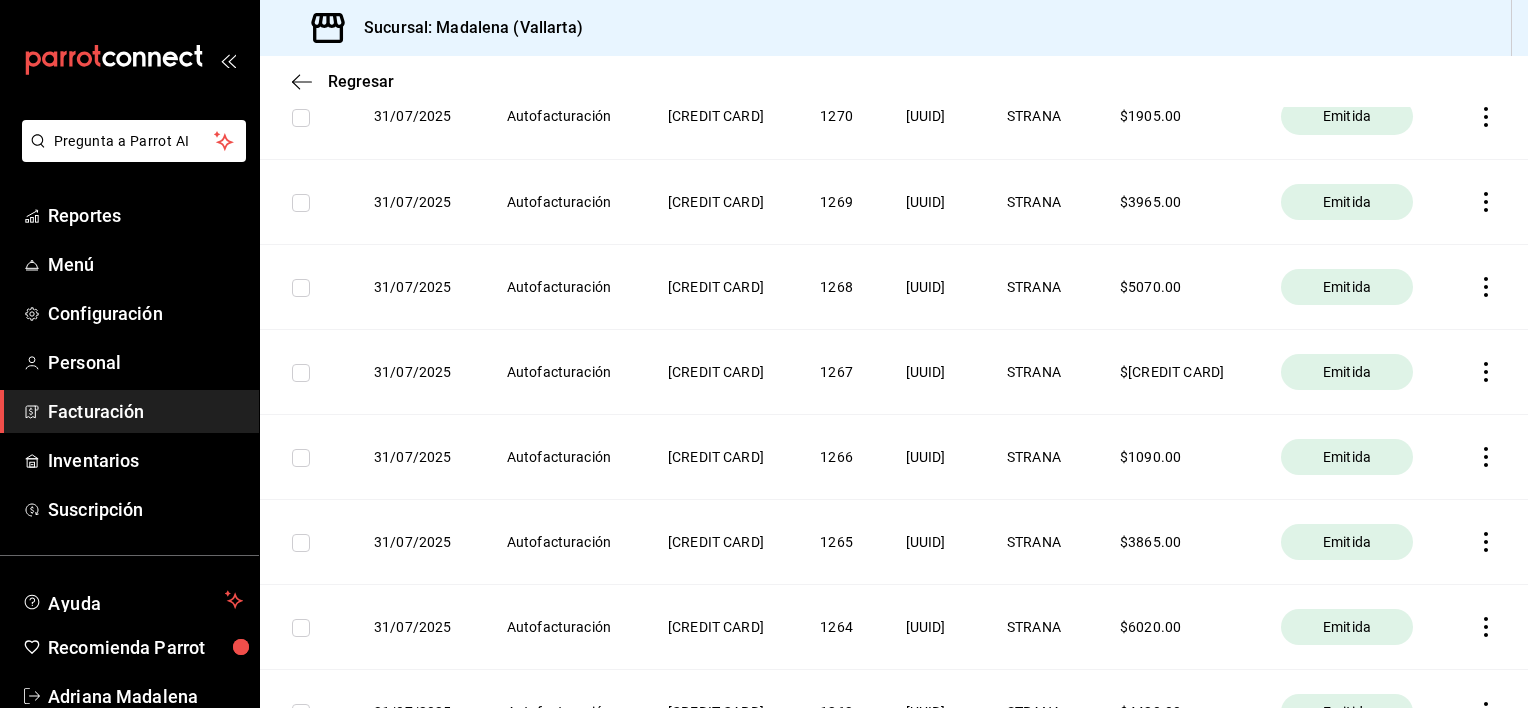 click 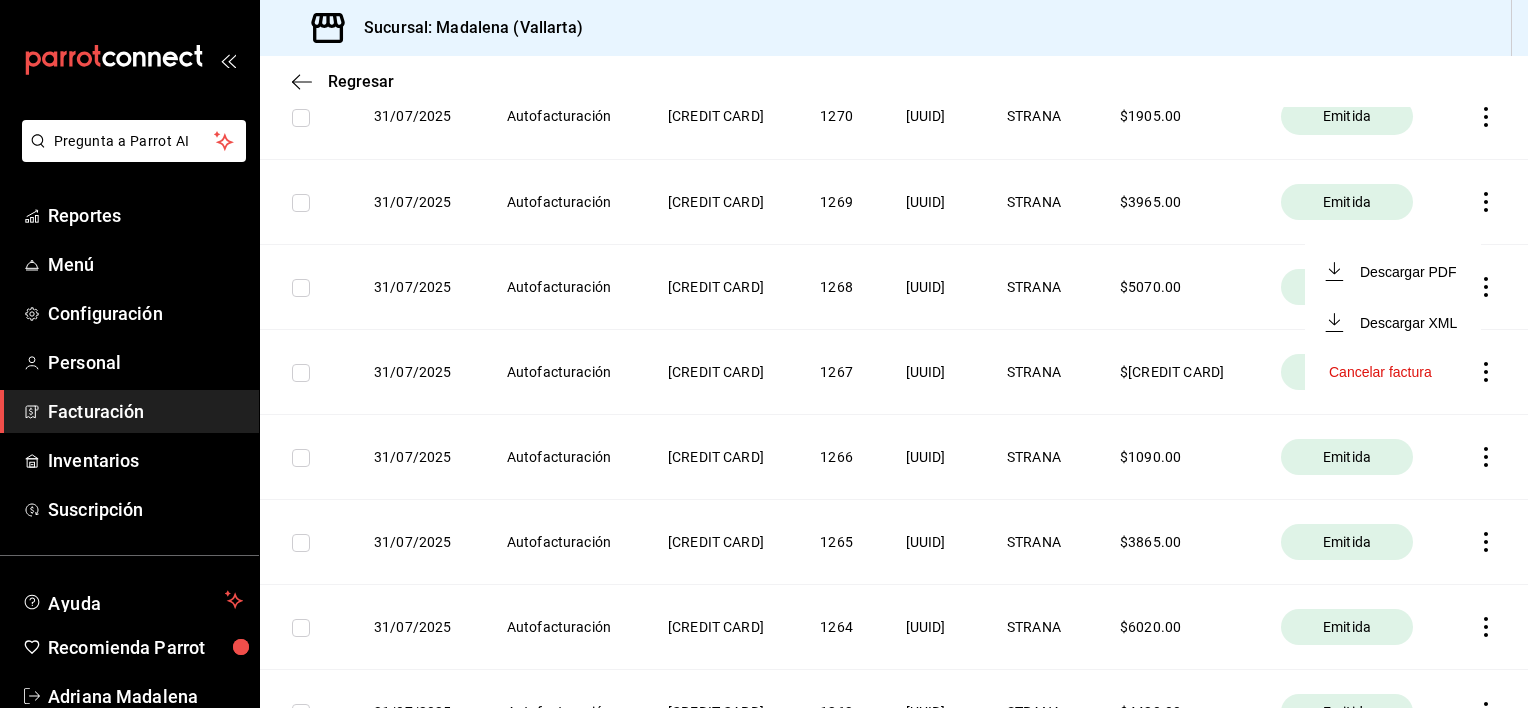 click on "Descargar PDF" at bounding box center (1393, 271) 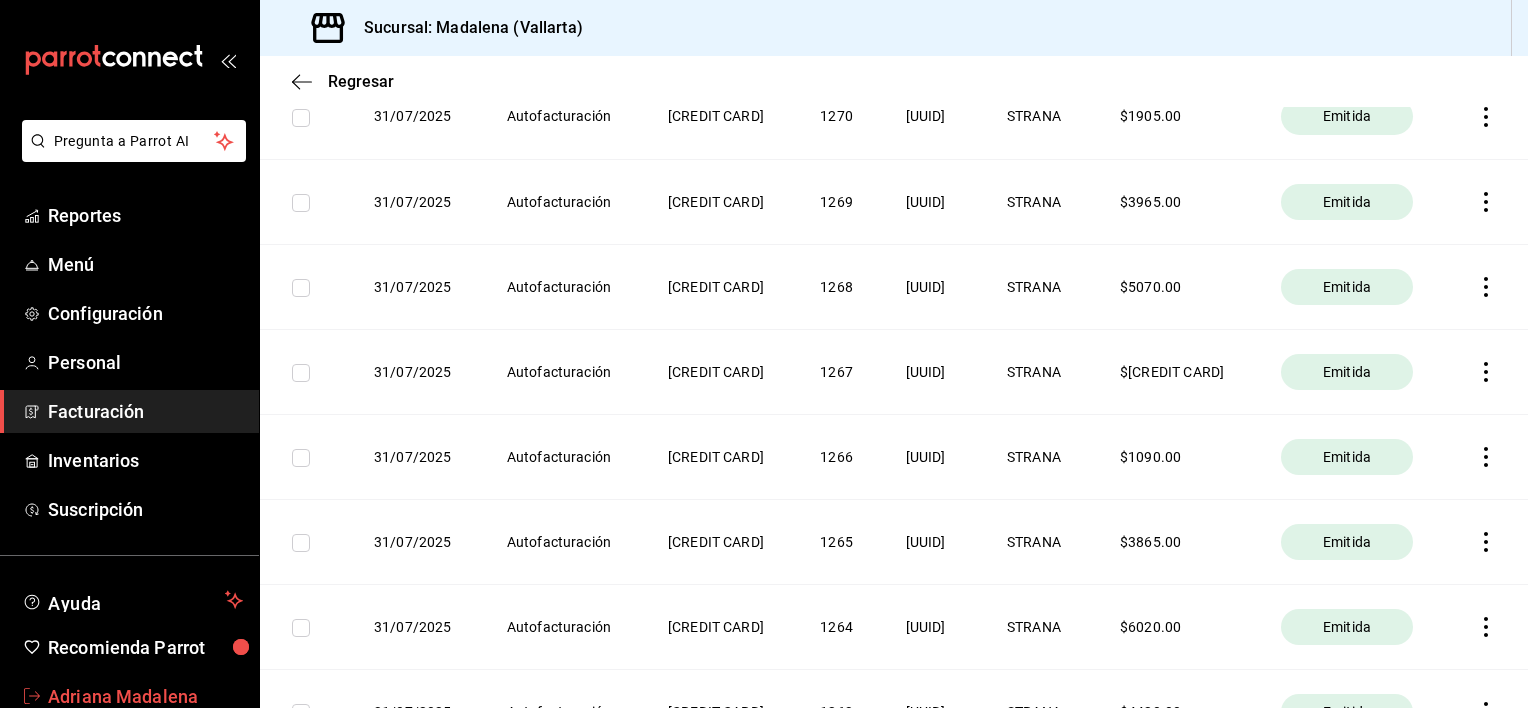 click on "Adriana Madalena" at bounding box center [145, 696] 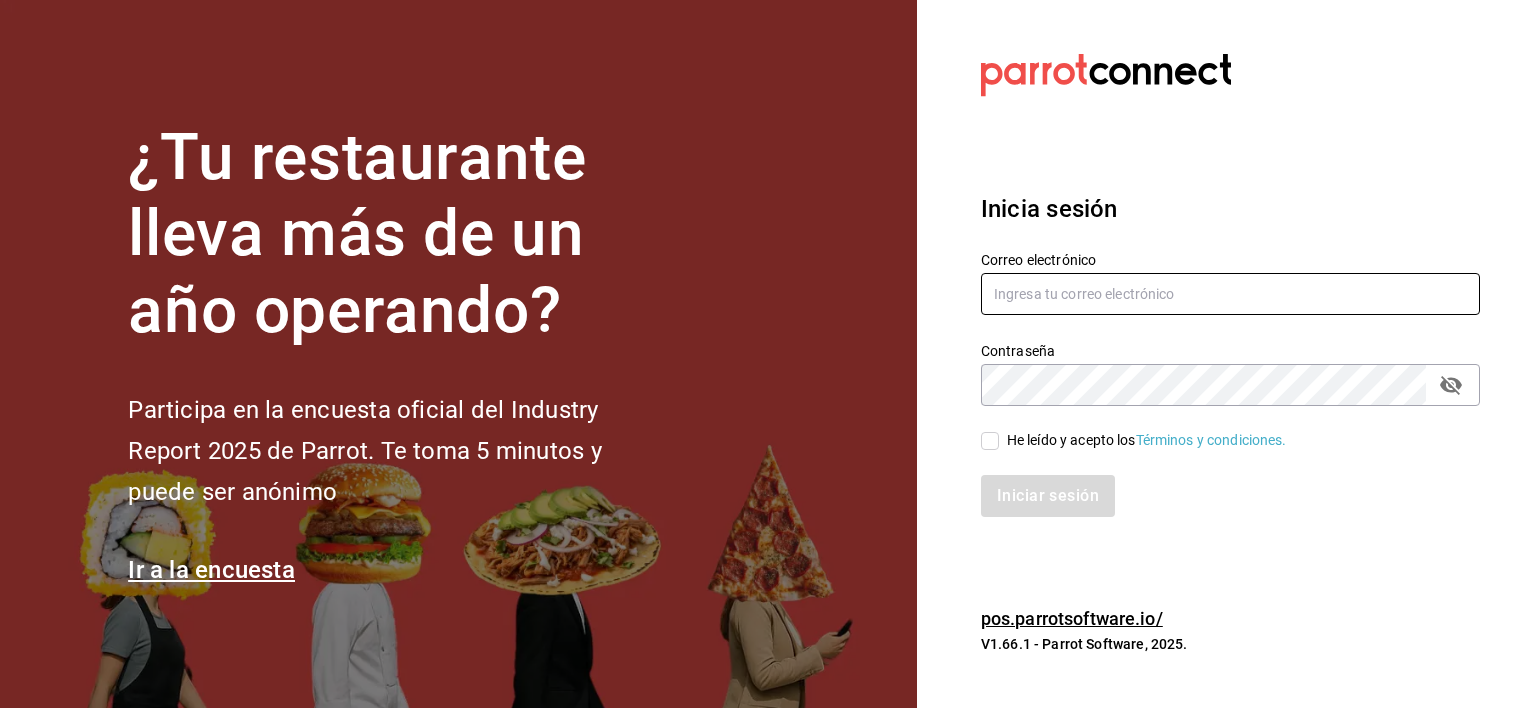 type on "[EMAIL]" 